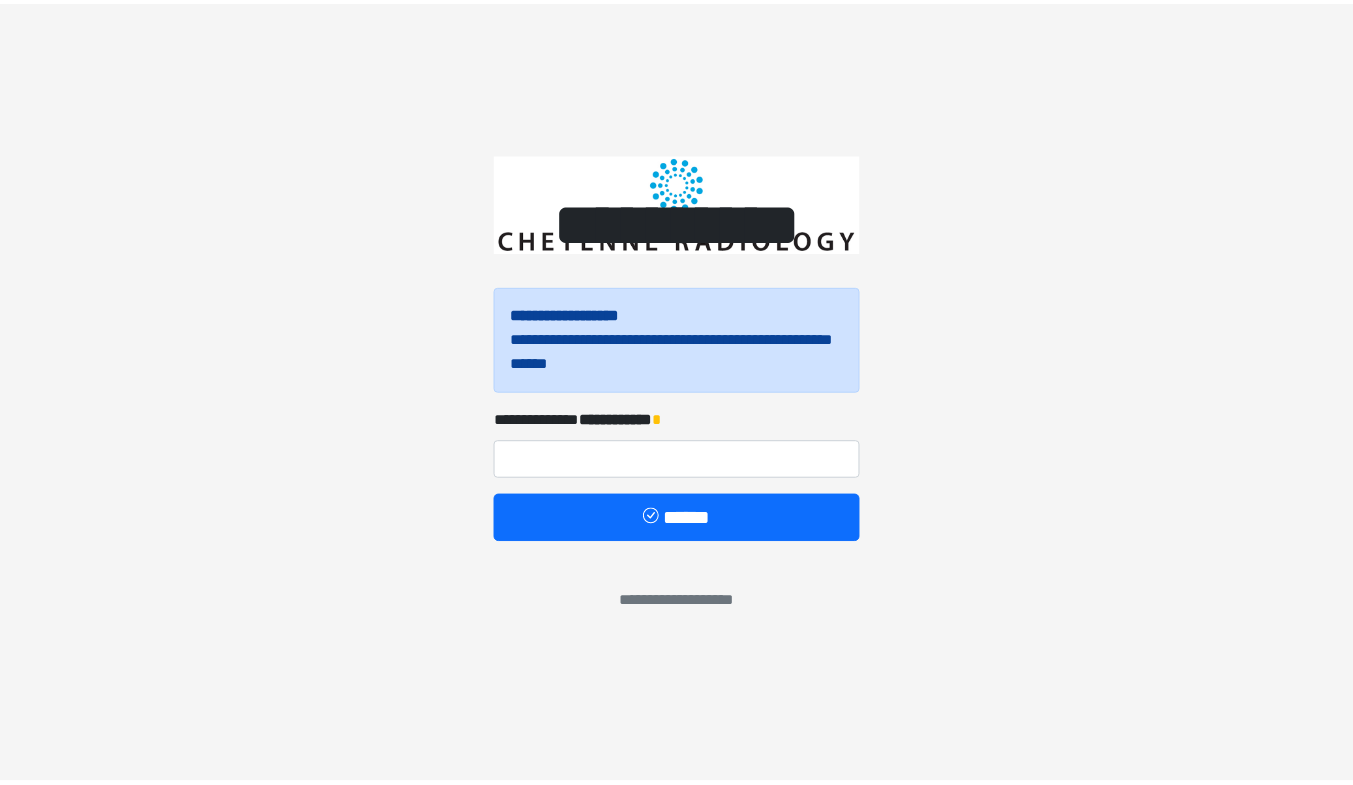 scroll, scrollTop: 0, scrollLeft: 0, axis: both 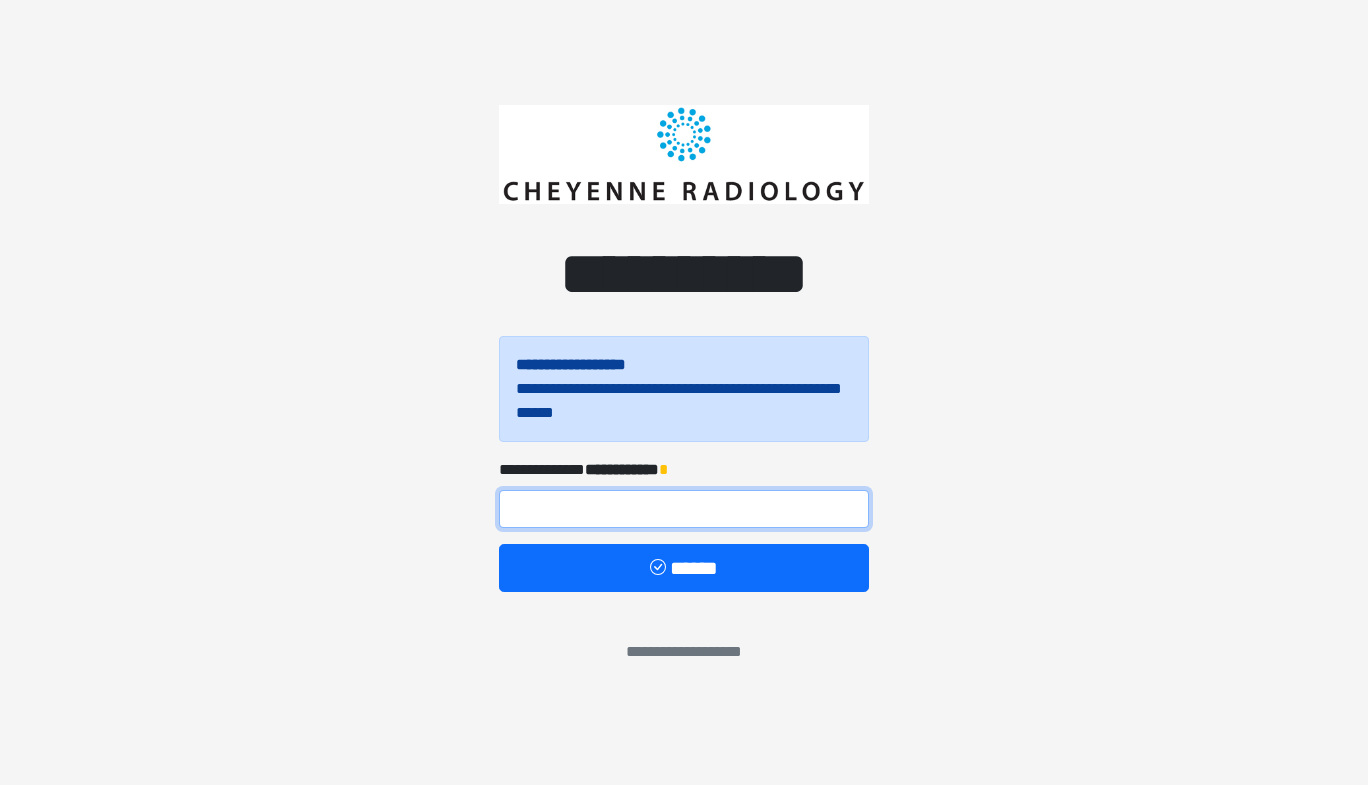 click at bounding box center [684, 509] 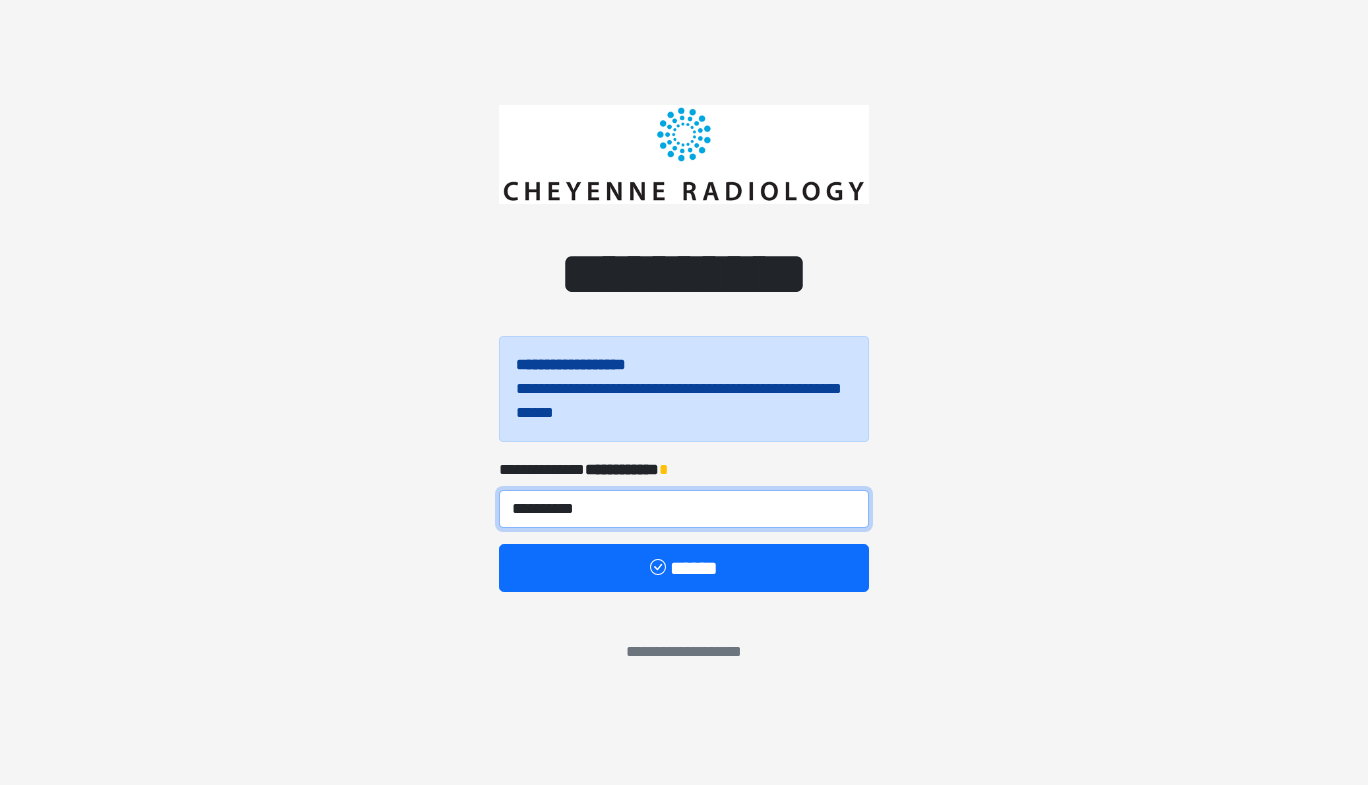 type on "**********" 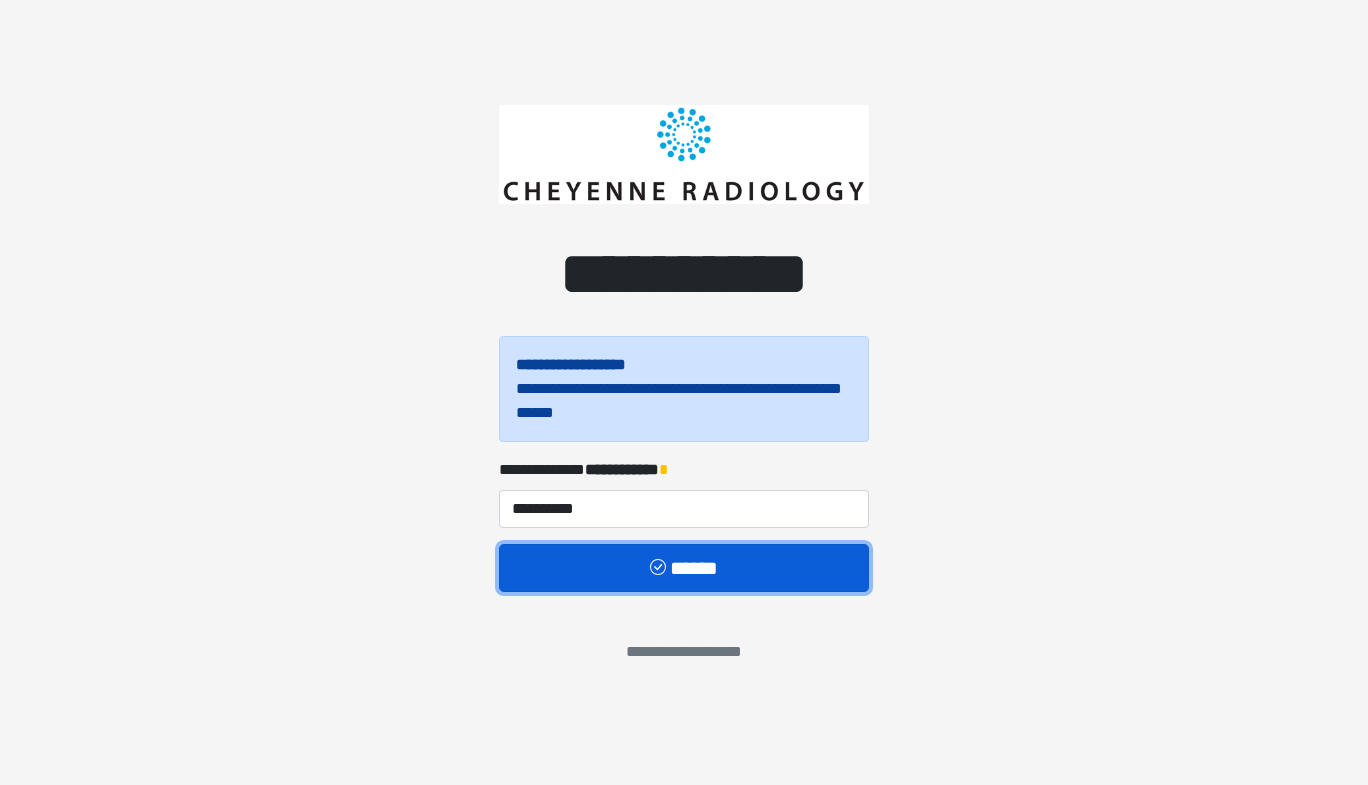 click on "******" at bounding box center [684, 568] 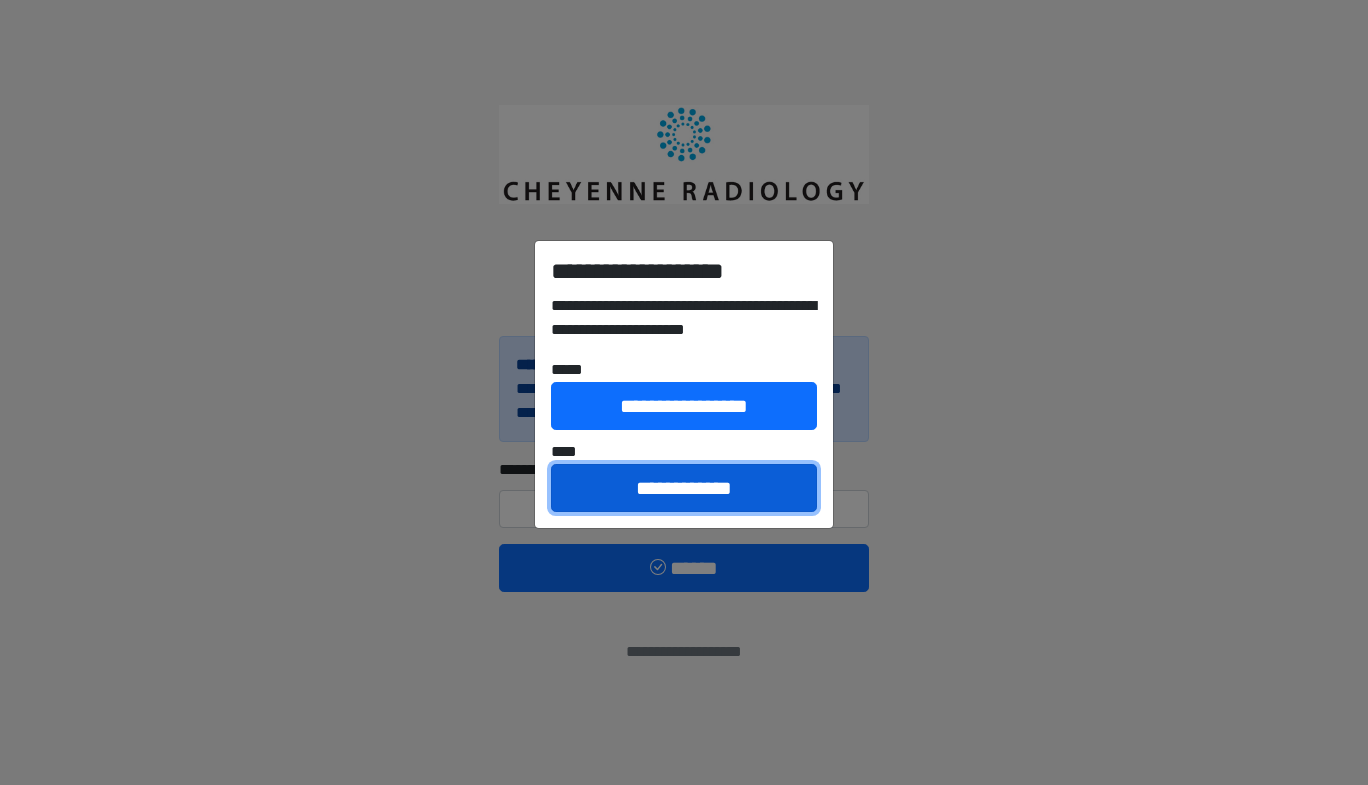 click on "**********" at bounding box center [684, 488] 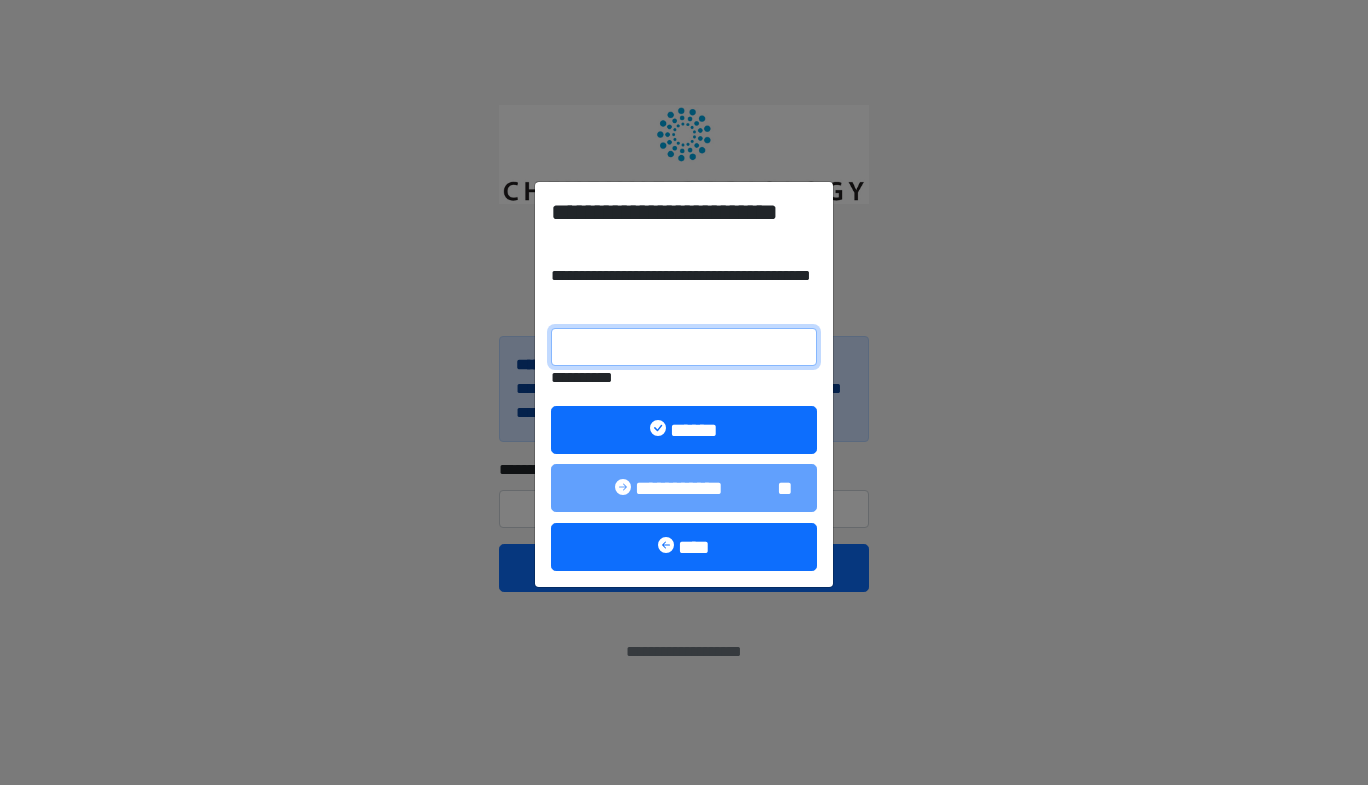 click on "**********" at bounding box center (684, 347) 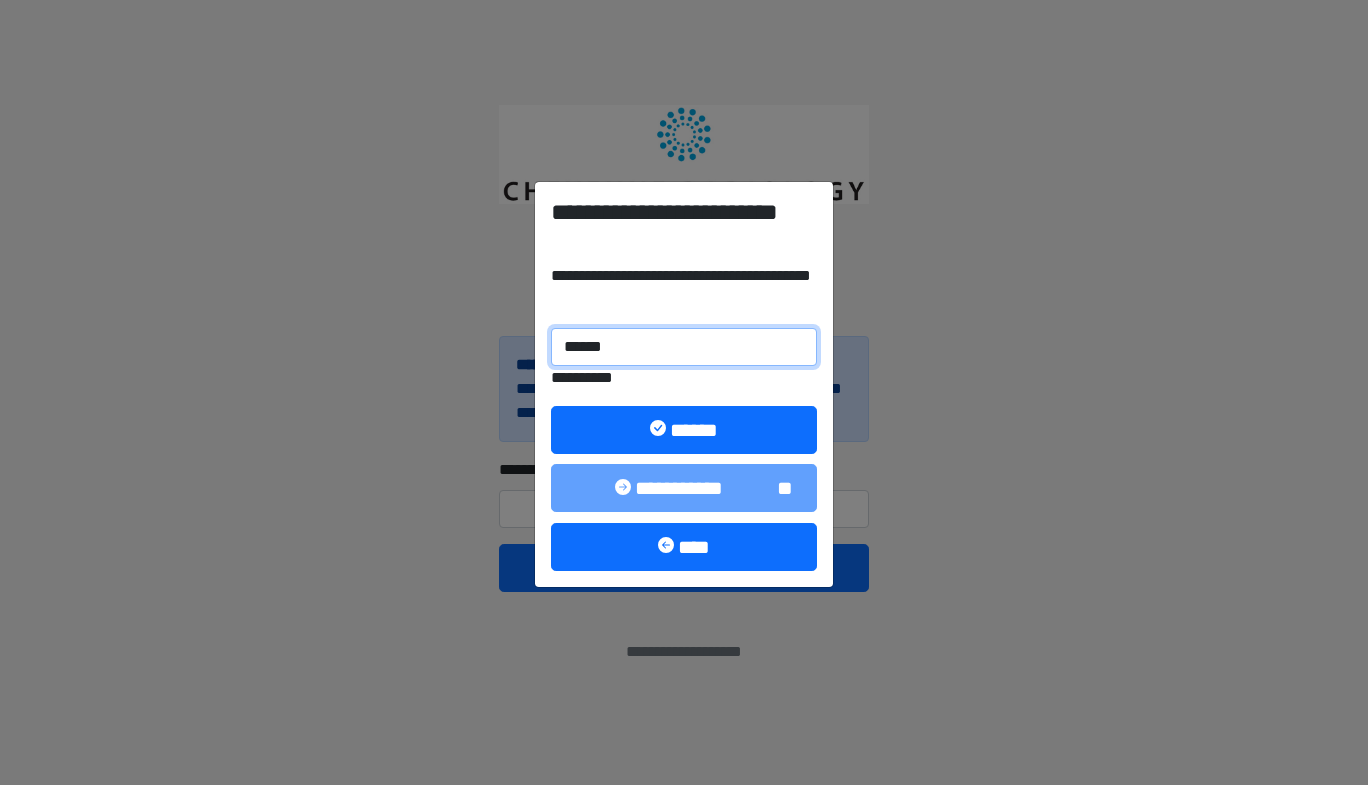 type on "******" 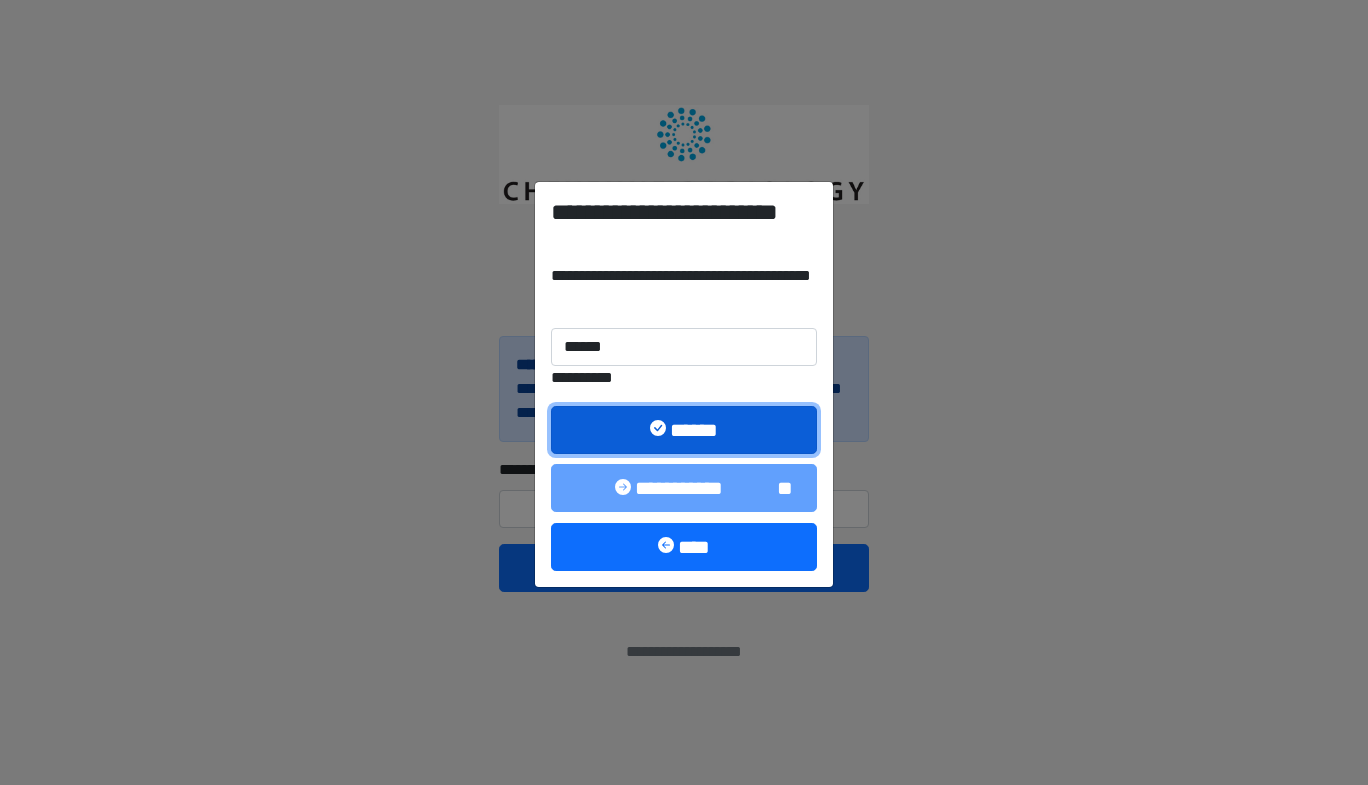click on "******" at bounding box center [684, 430] 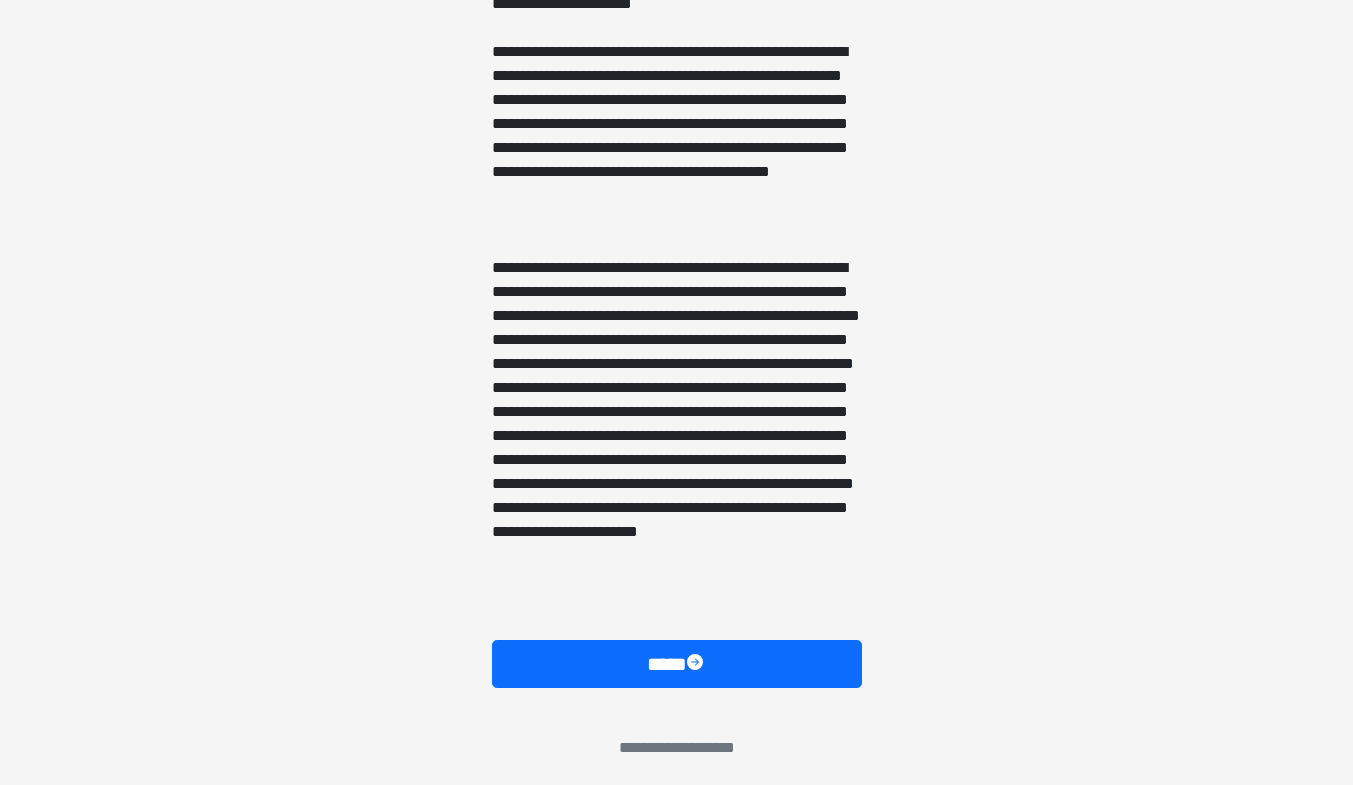 scroll, scrollTop: 1244, scrollLeft: 0, axis: vertical 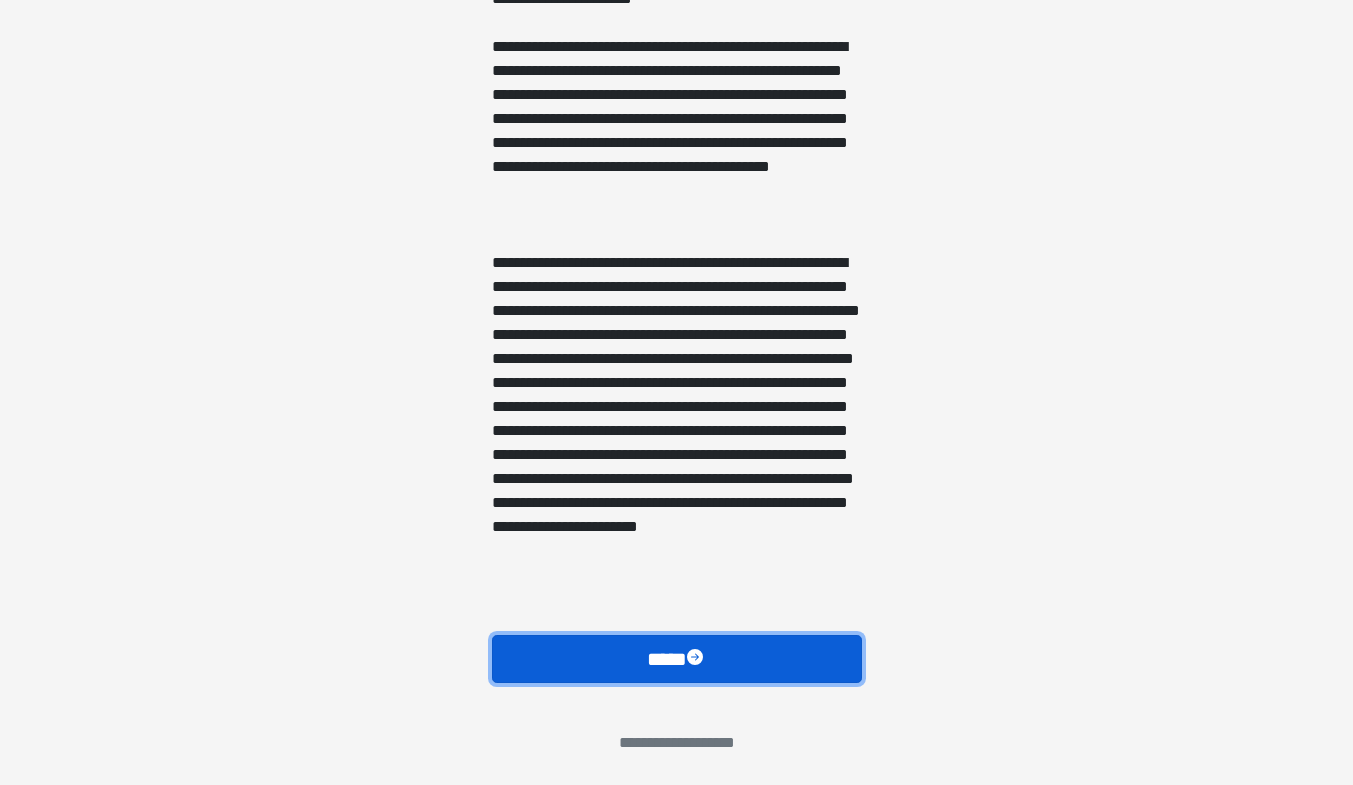 click at bounding box center (697, 659) 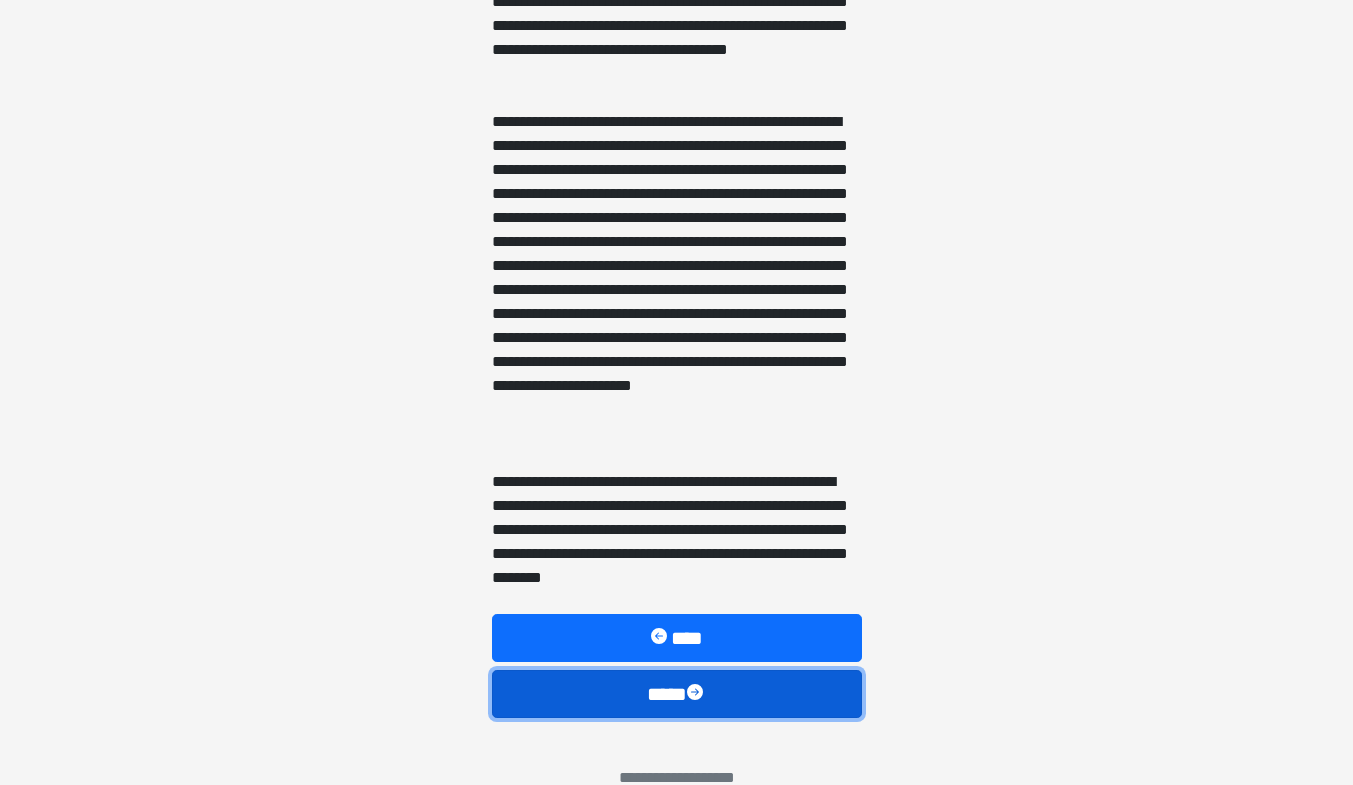 scroll, scrollTop: 484, scrollLeft: 0, axis: vertical 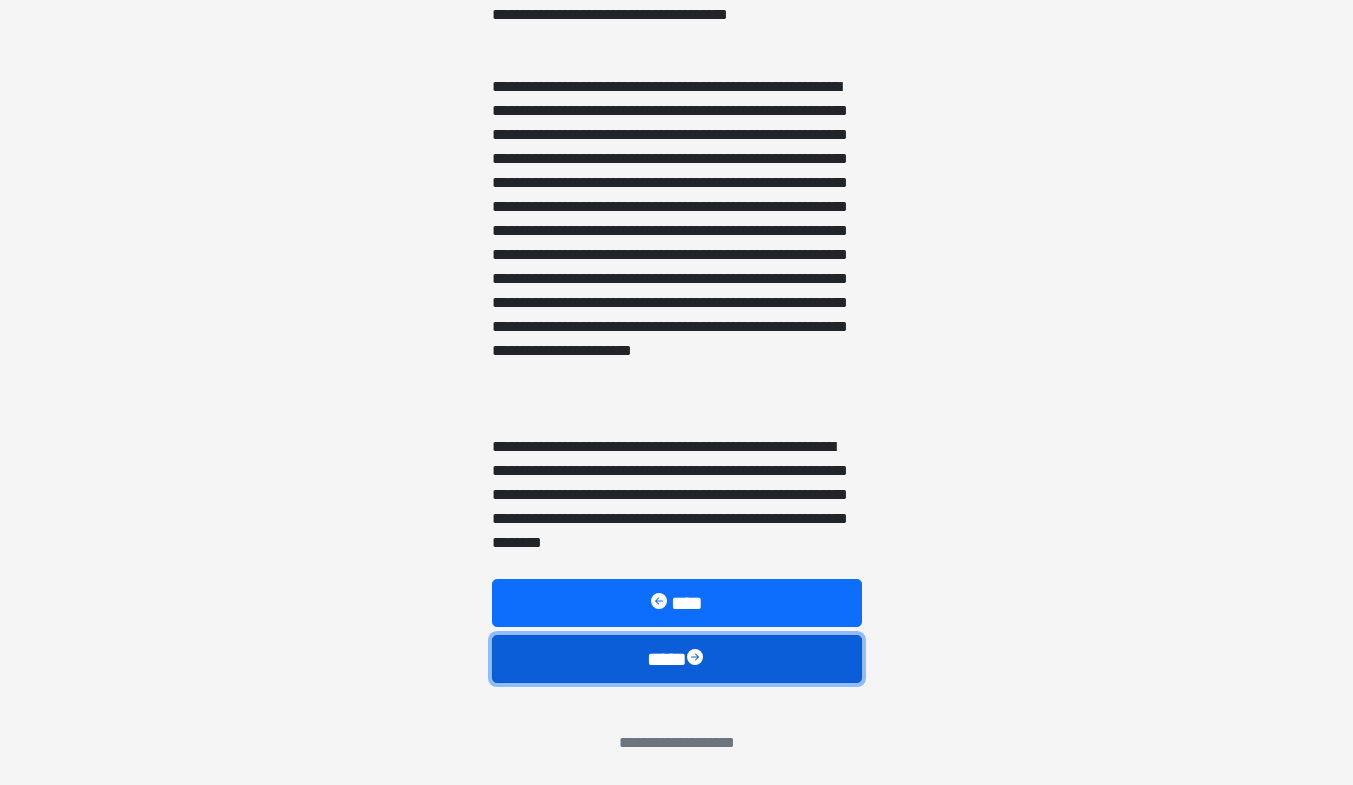 click on "****" at bounding box center [677, 659] 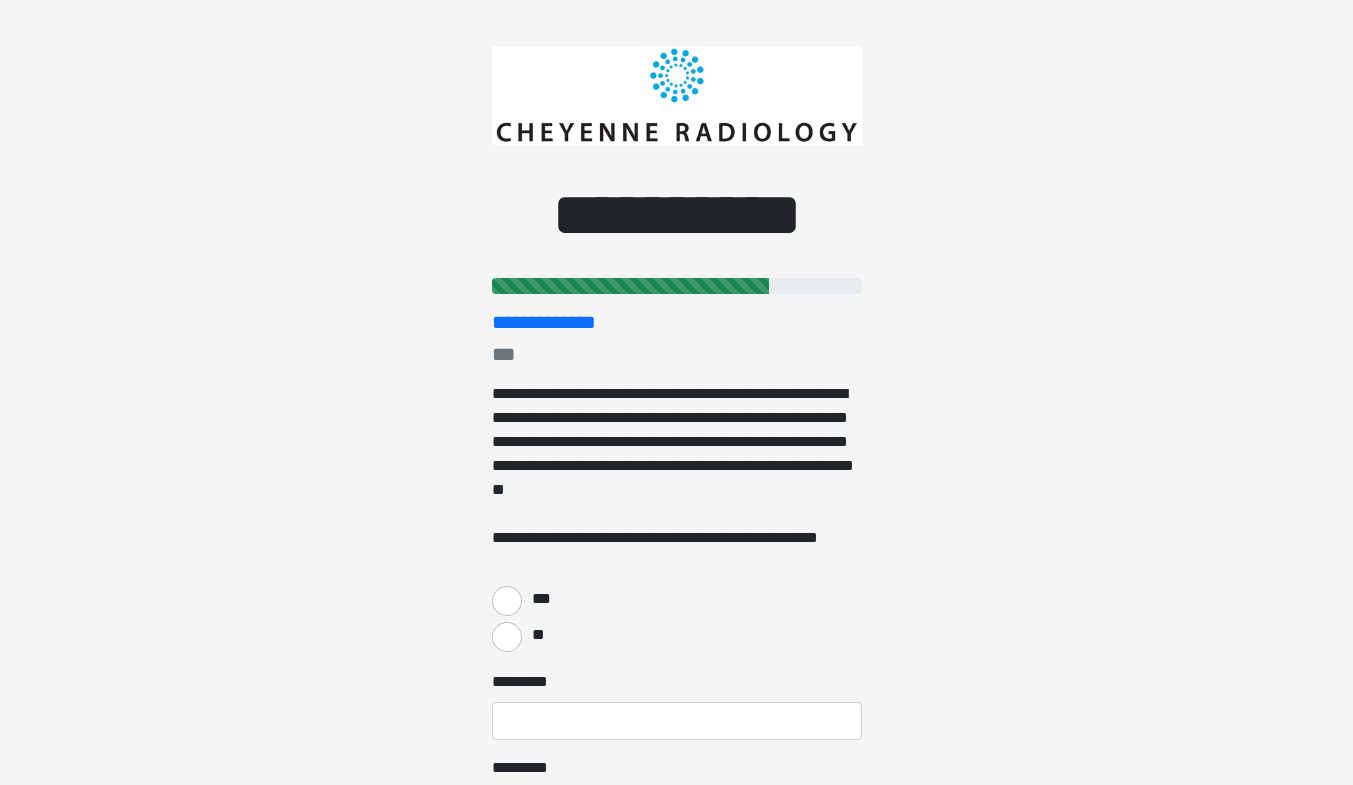 scroll, scrollTop: 0, scrollLeft: 0, axis: both 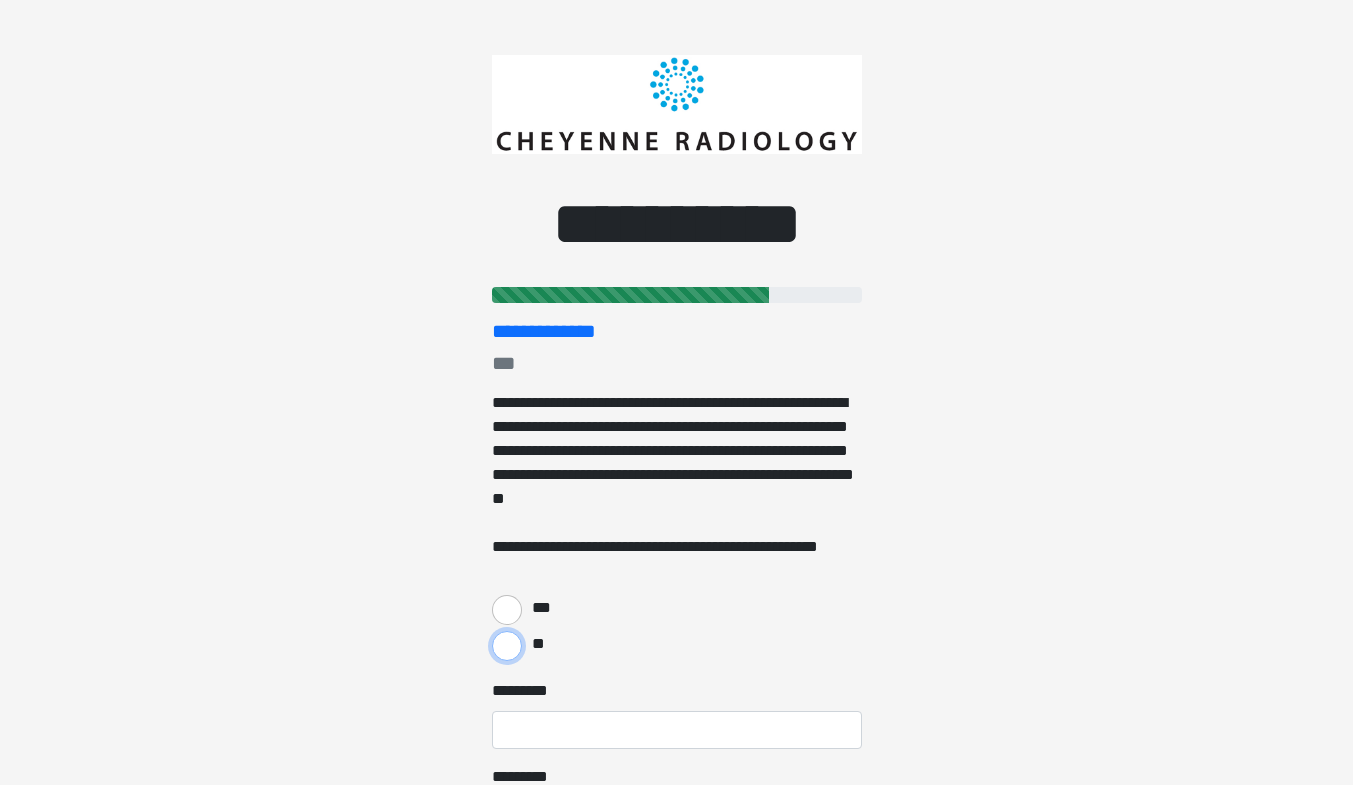 click on "**" at bounding box center (507, 646) 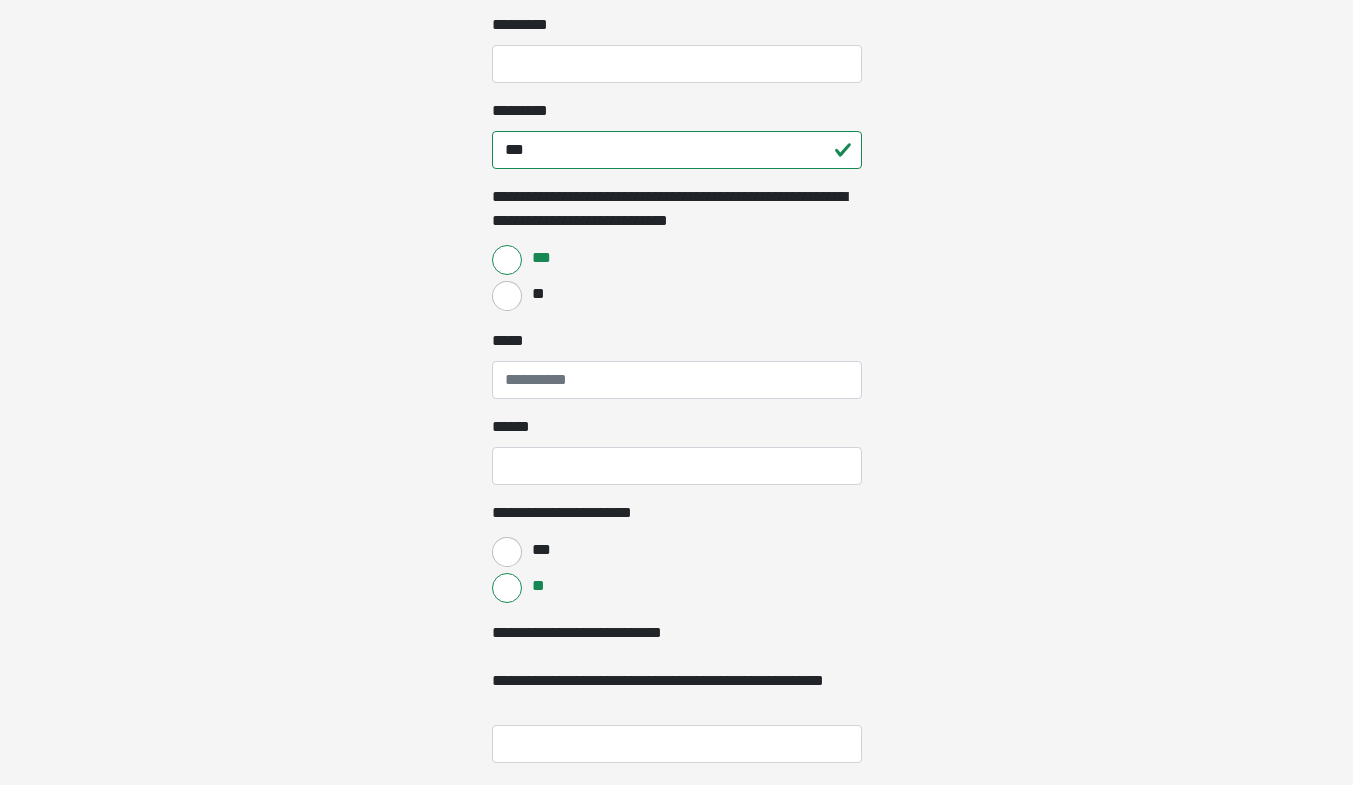 scroll, scrollTop: 333, scrollLeft: 0, axis: vertical 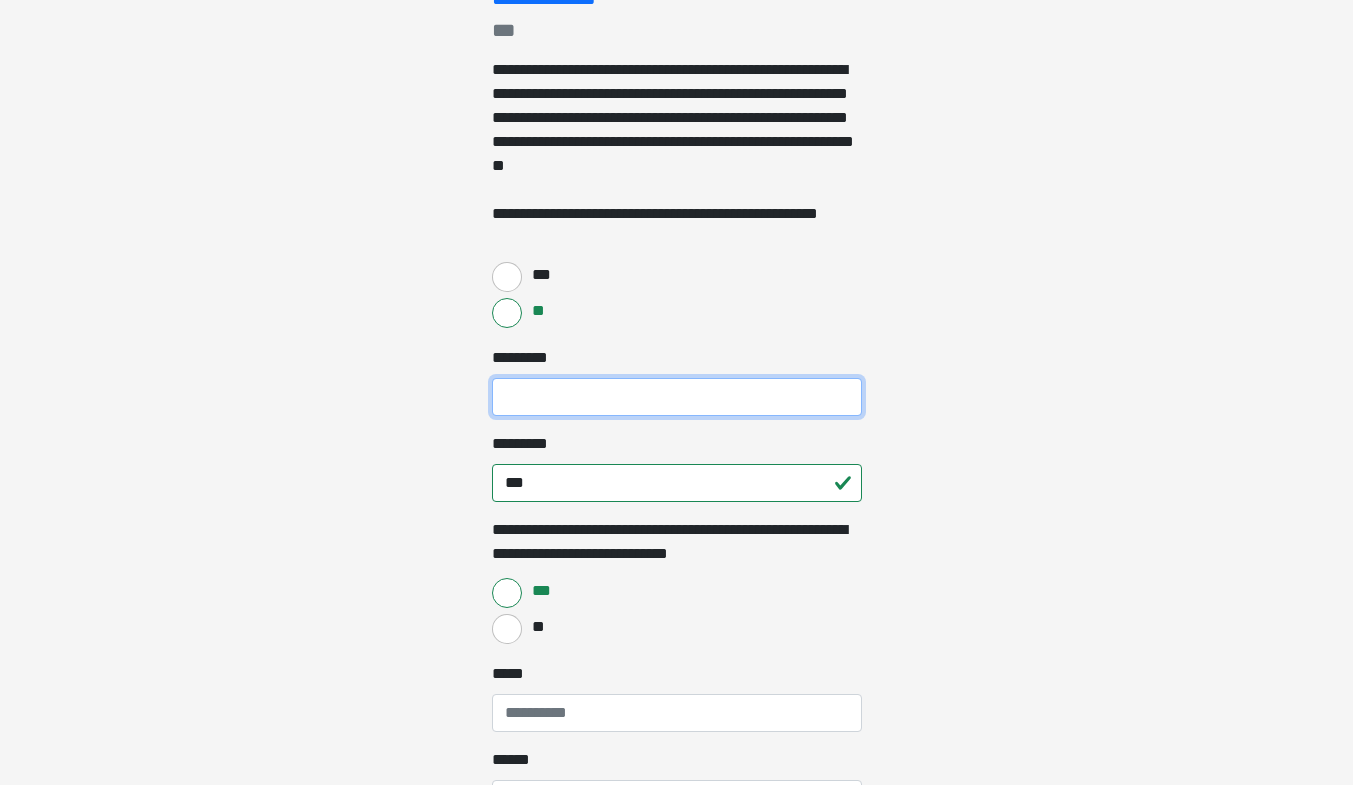 click on "******* *" at bounding box center [677, 397] 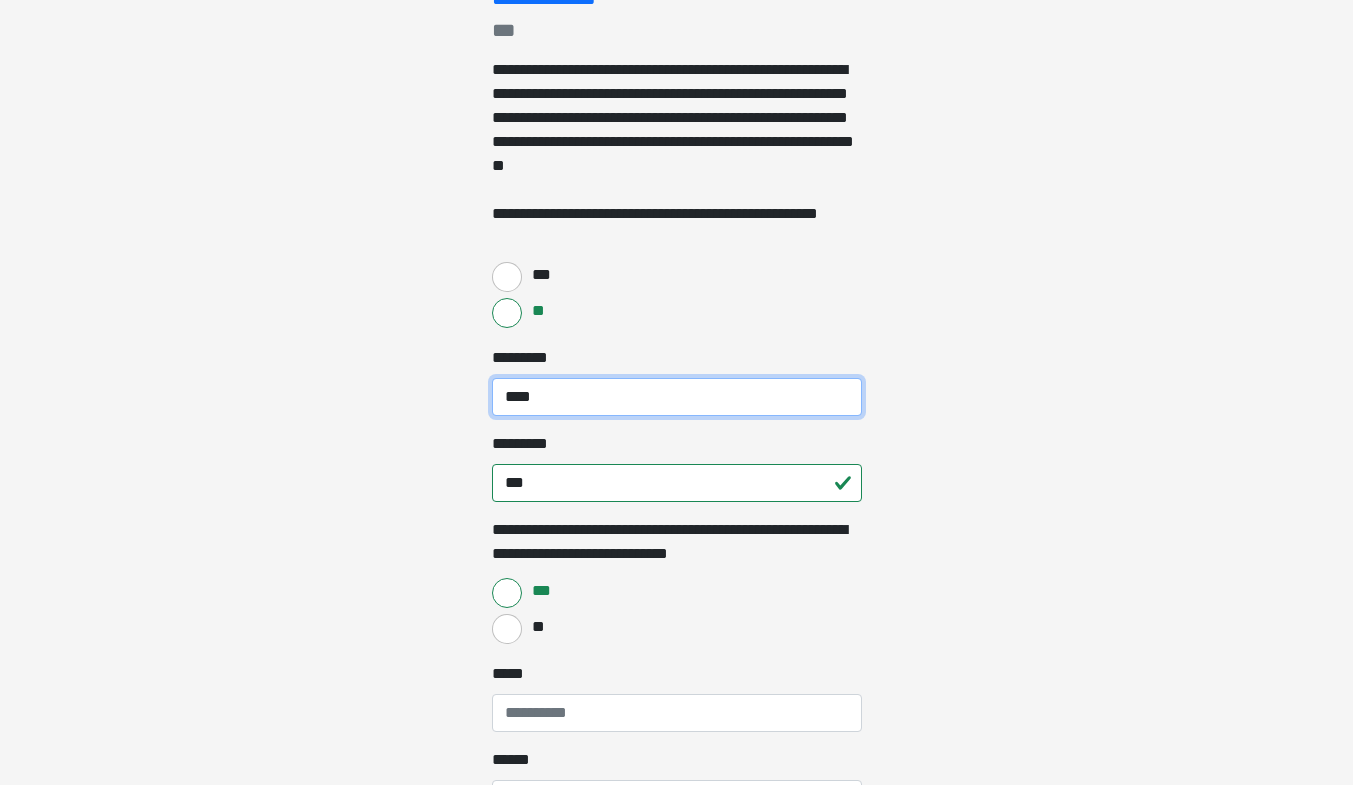 scroll, scrollTop: 666, scrollLeft: 0, axis: vertical 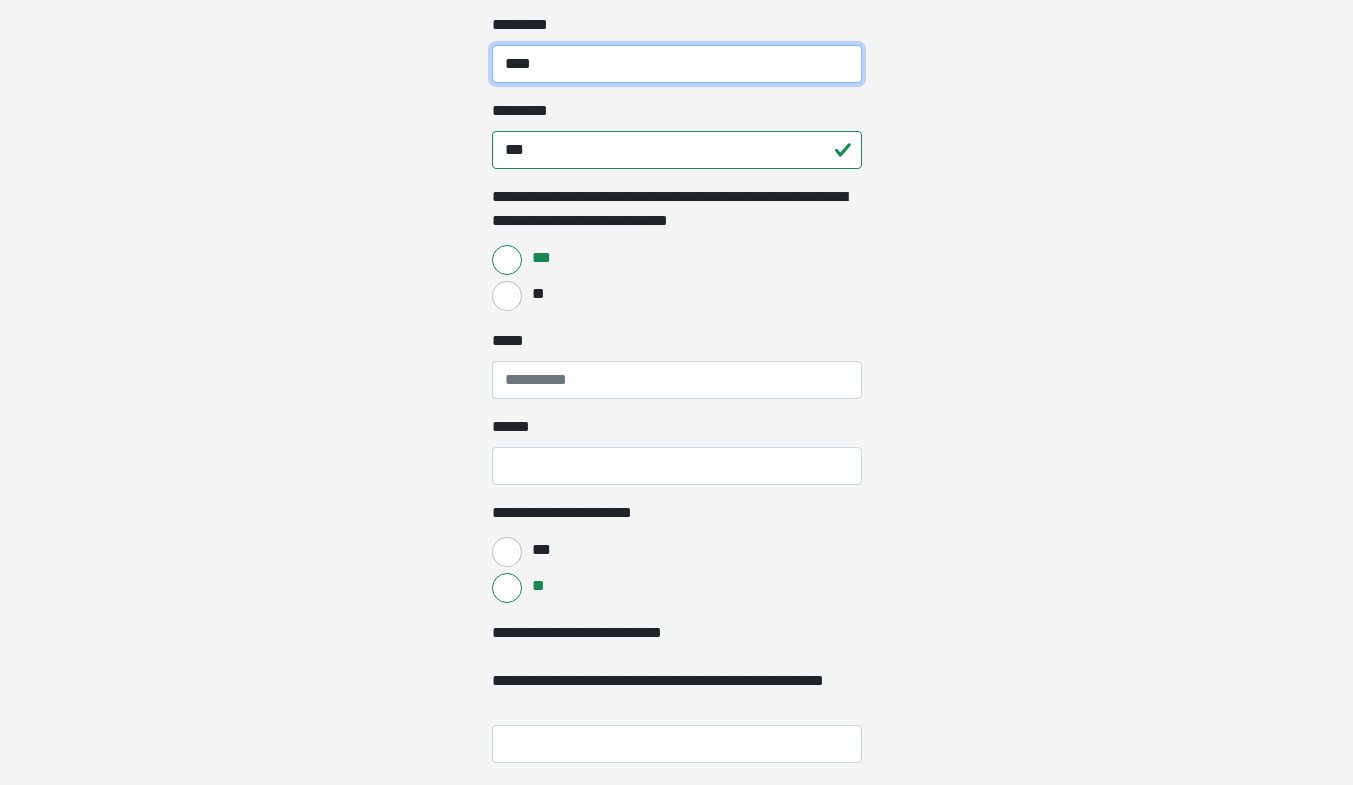type on "****" 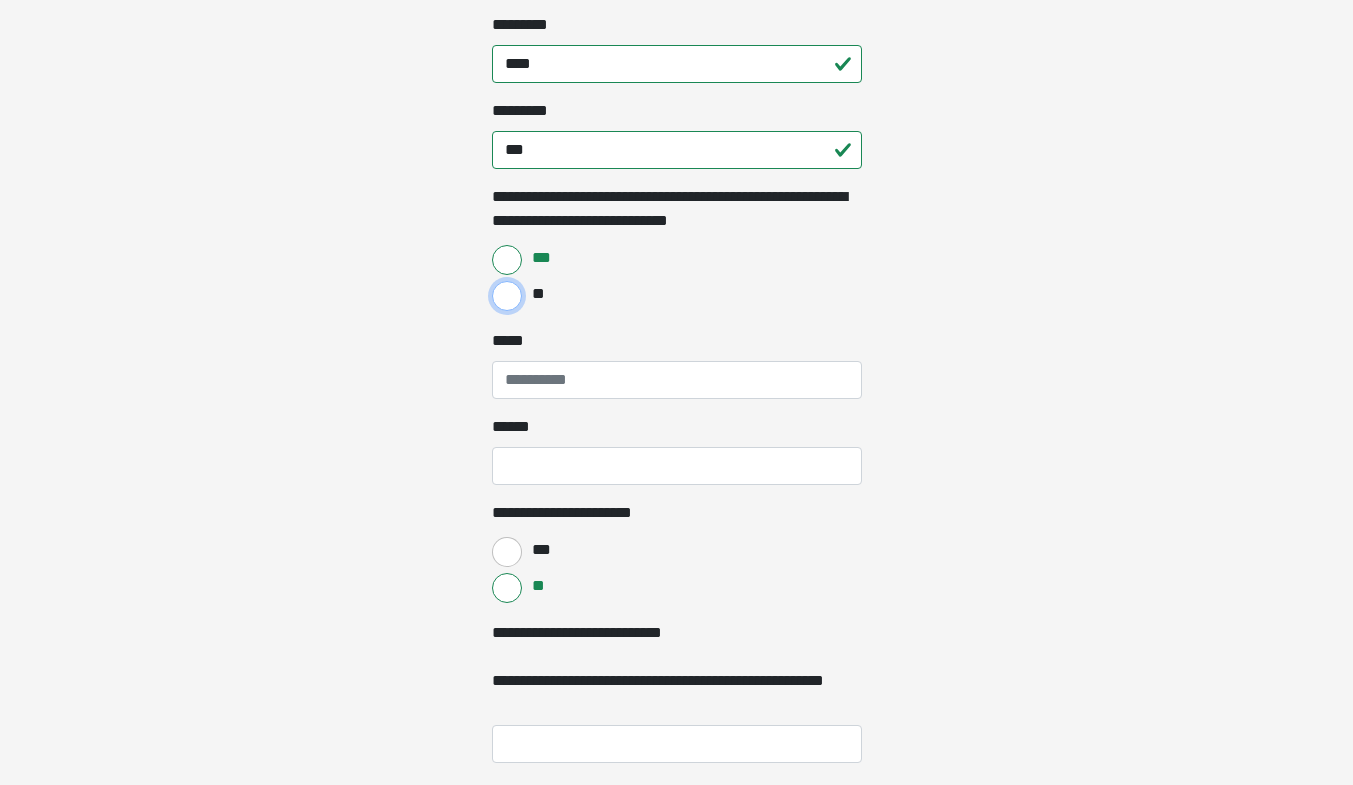click on "**" at bounding box center [507, 296] 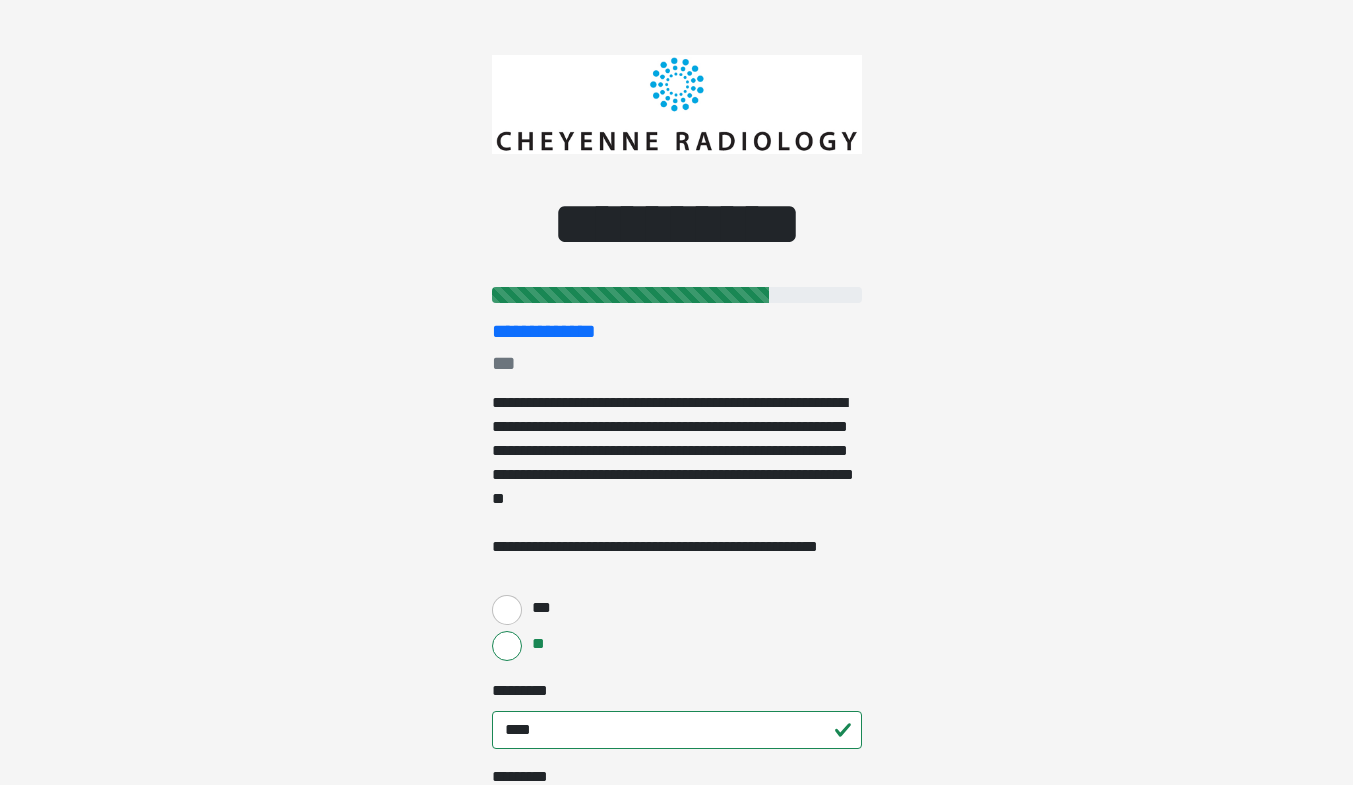 scroll, scrollTop: 333, scrollLeft: 0, axis: vertical 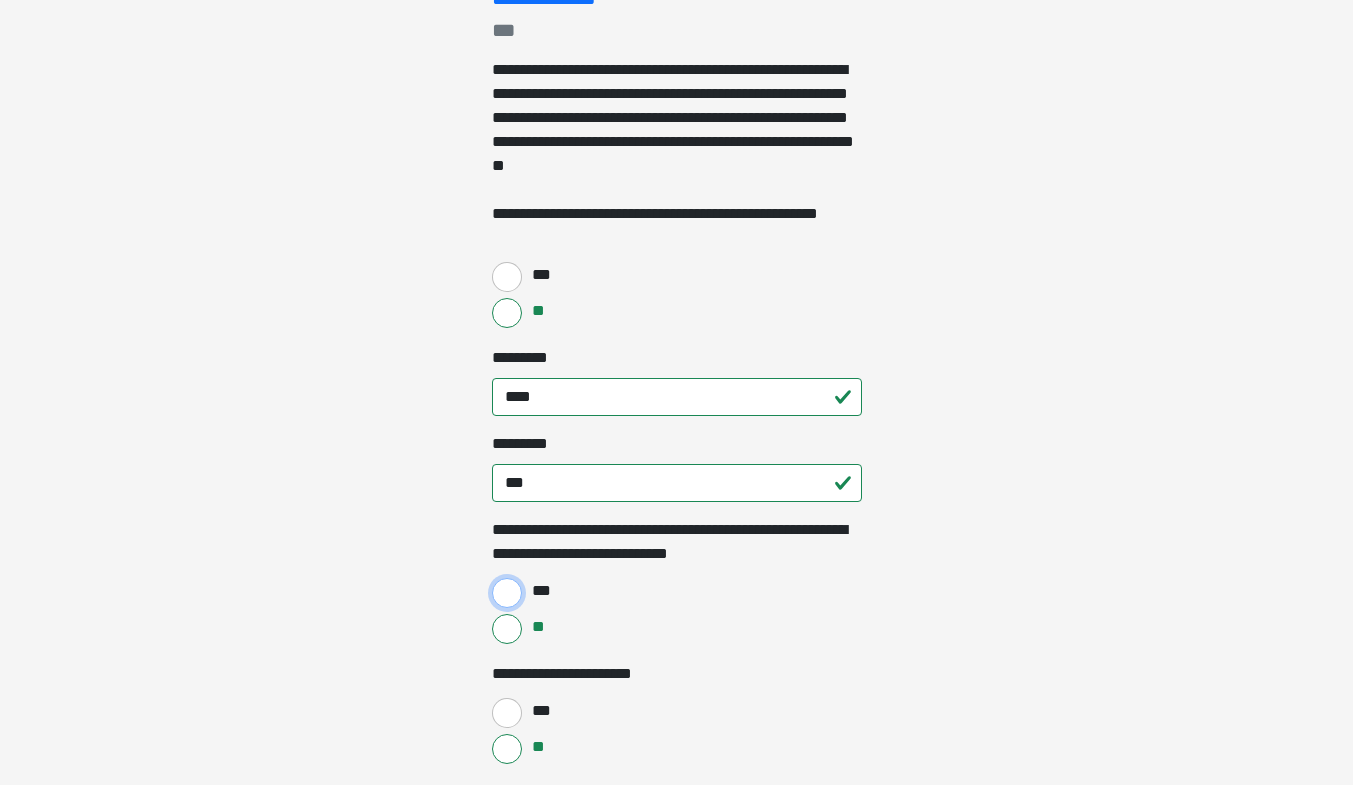 click on "***" at bounding box center (507, 593) 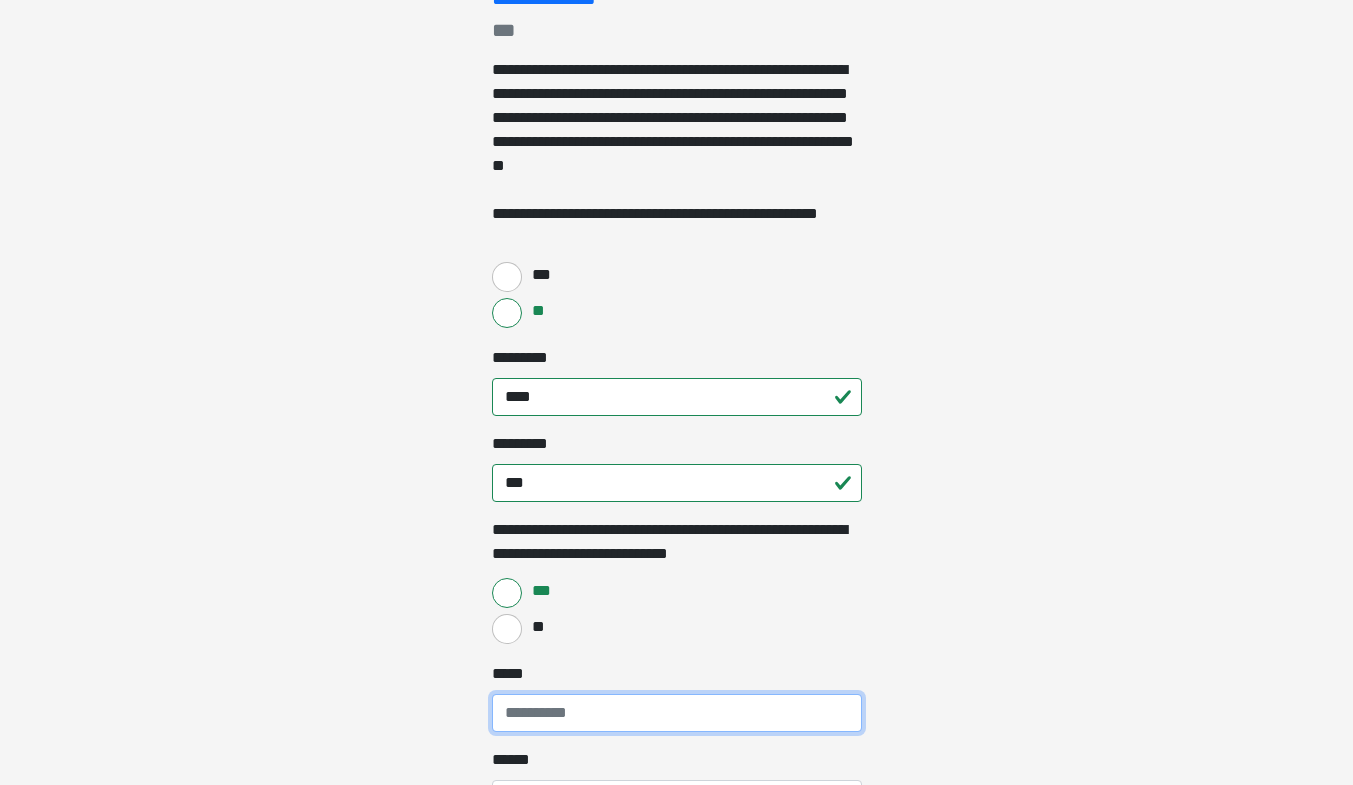 click on "*****" at bounding box center (677, 713) 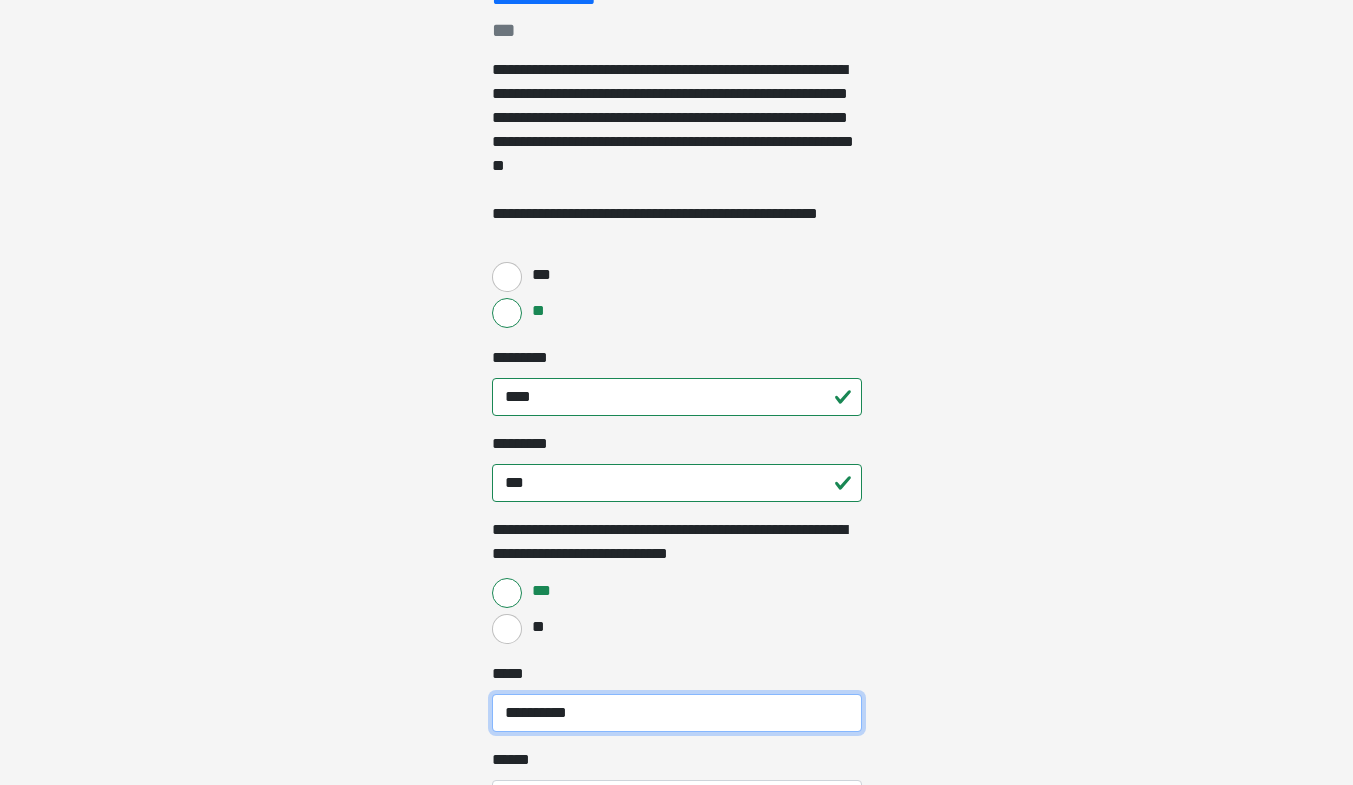 scroll, scrollTop: 666, scrollLeft: 0, axis: vertical 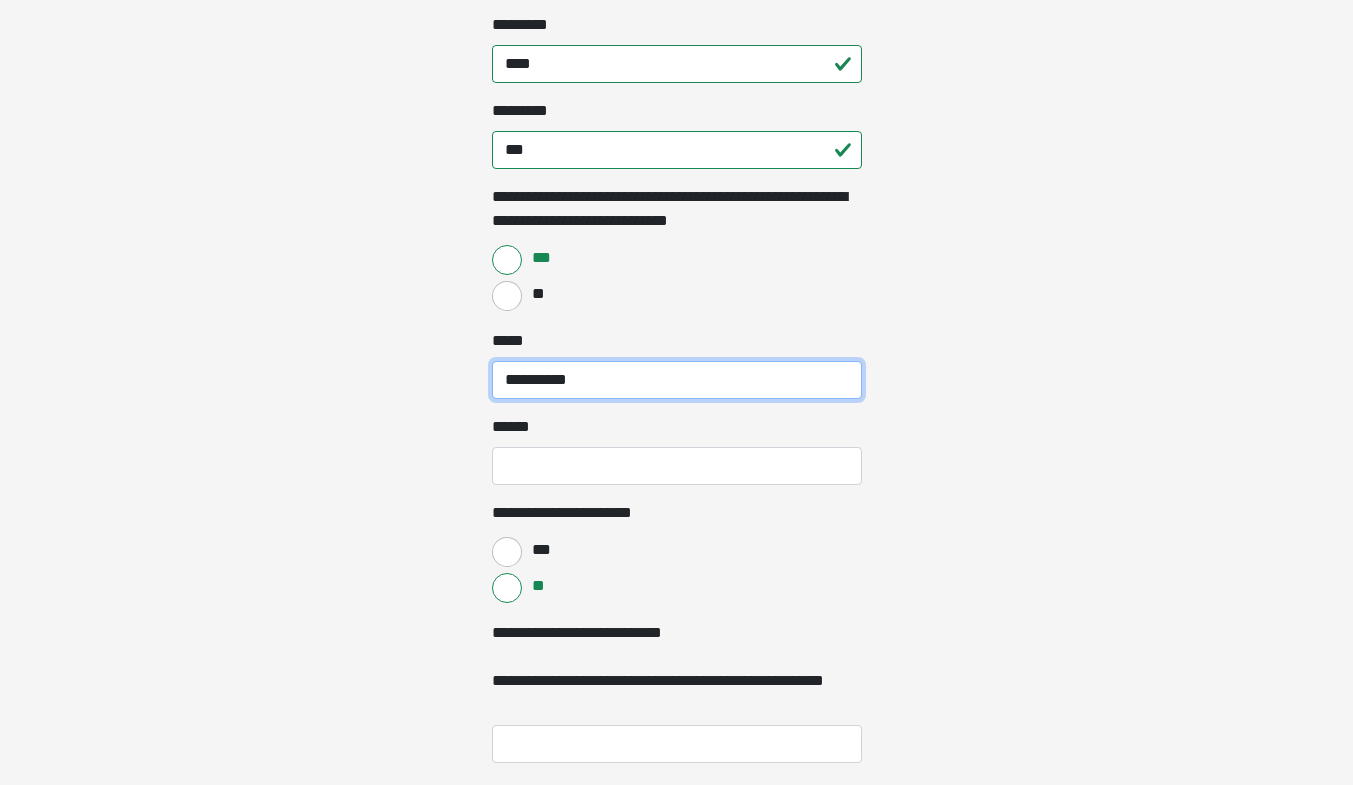 type on "**********" 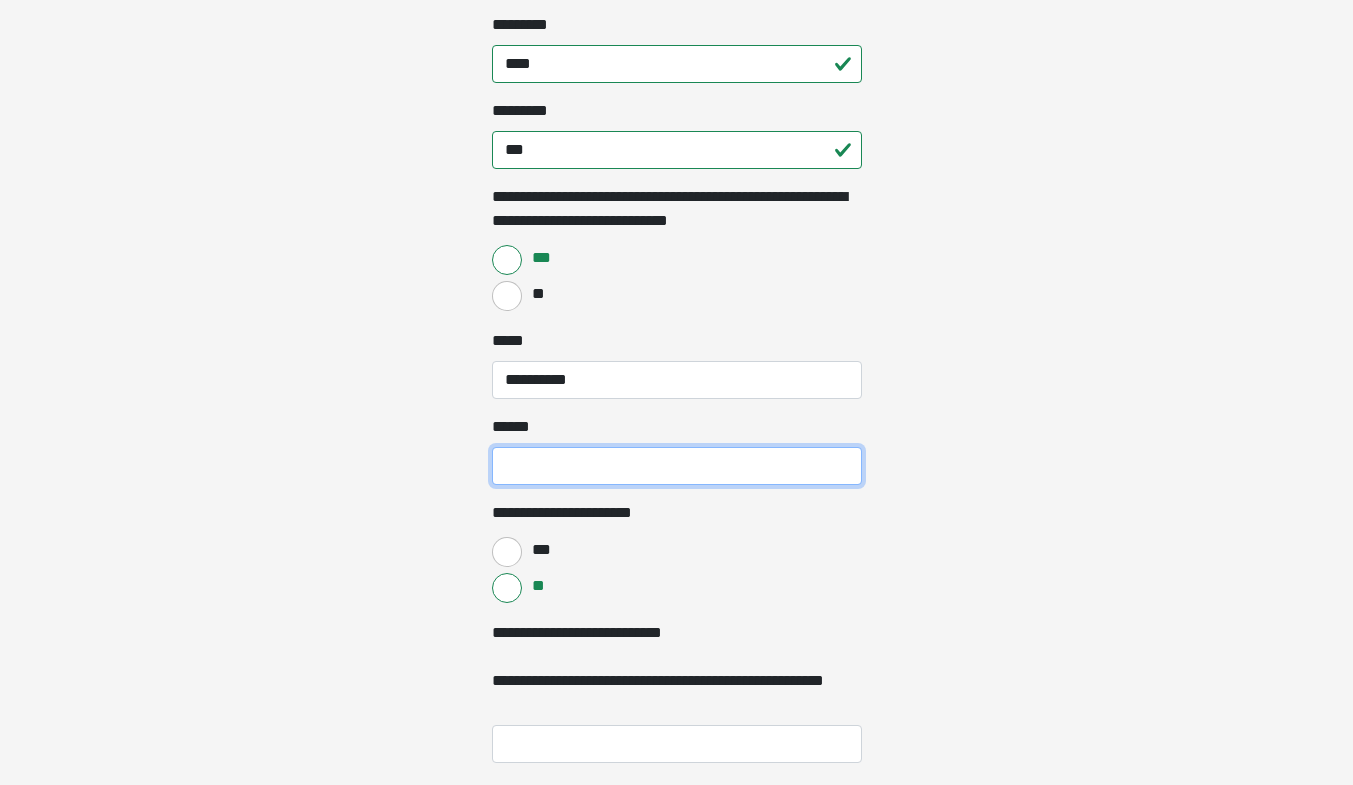 click on "******" at bounding box center (677, 466) 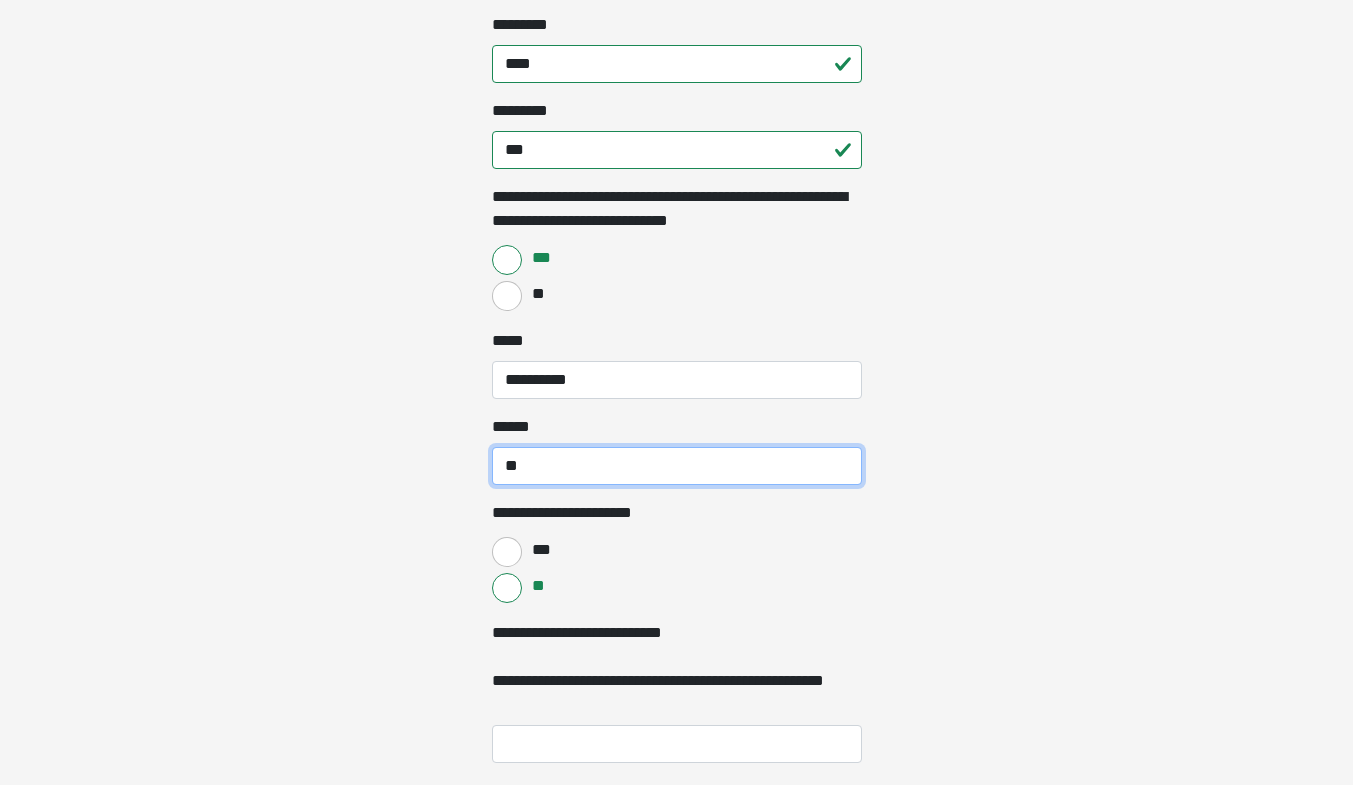 type on "*" 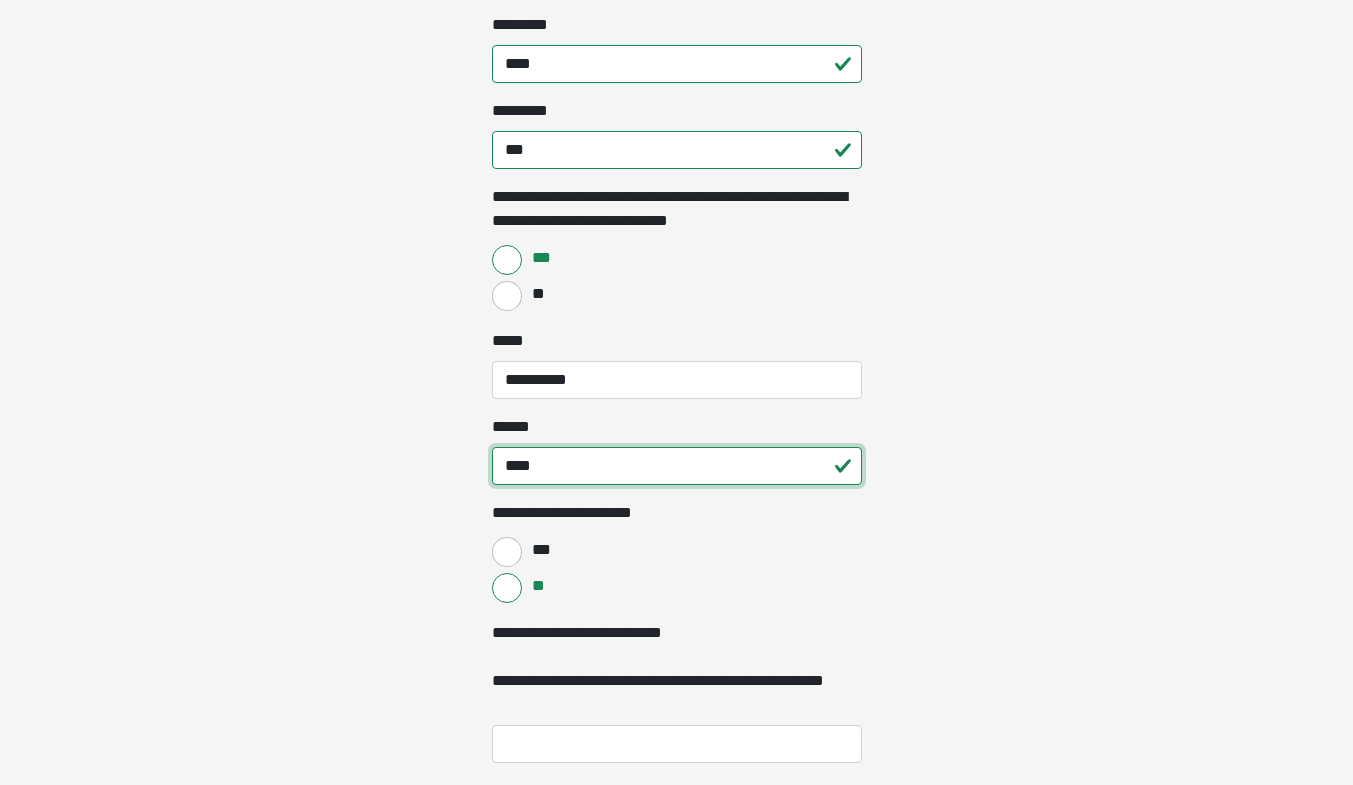 scroll, scrollTop: 1000, scrollLeft: 0, axis: vertical 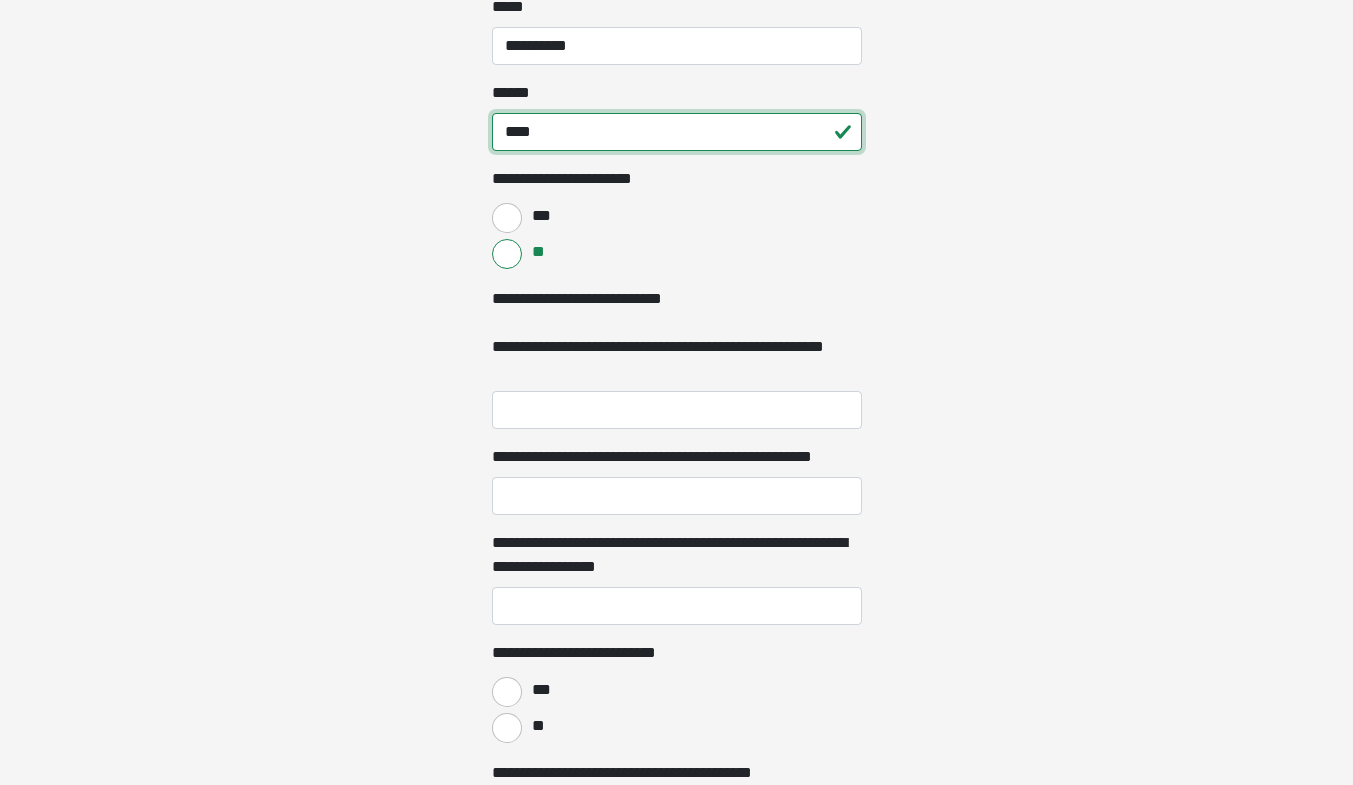 type on "****" 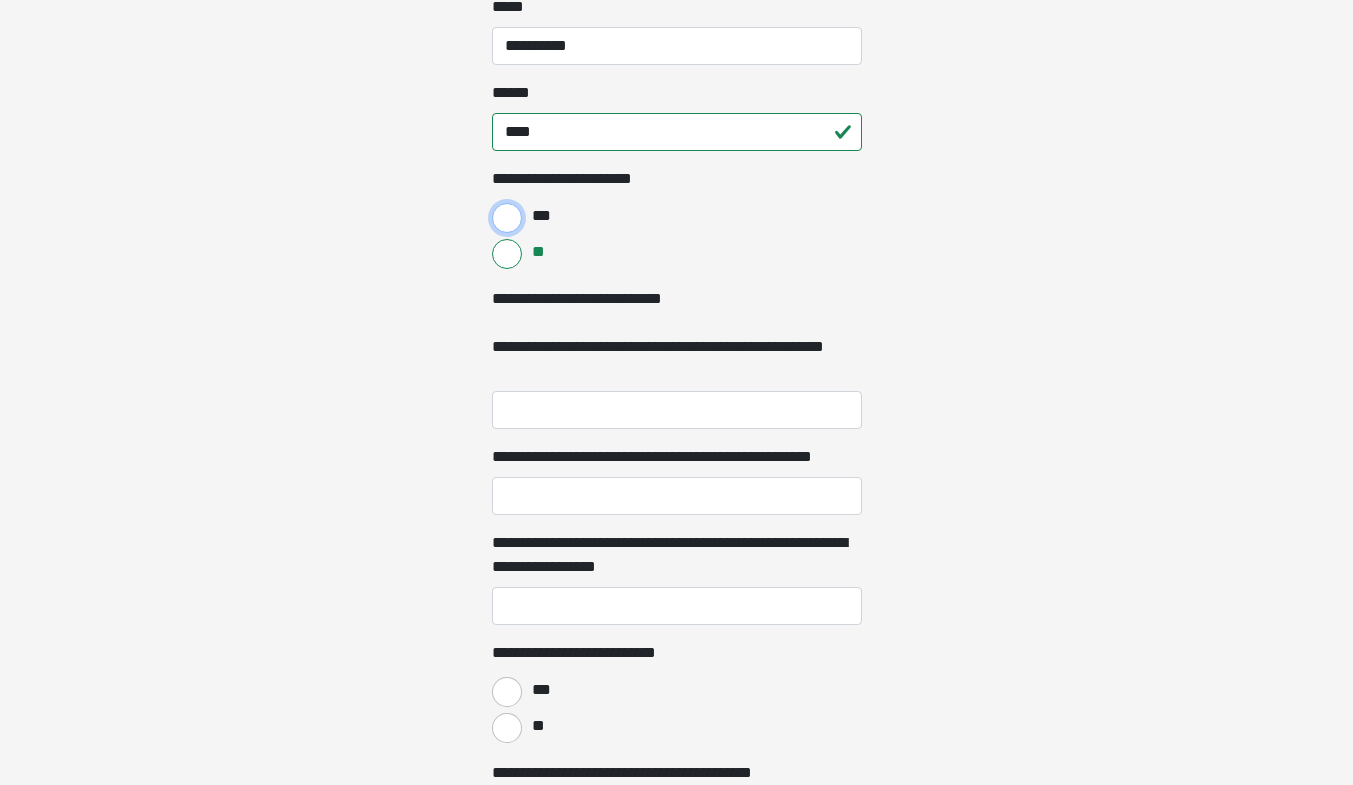 click on "***" at bounding box center [507, 218] 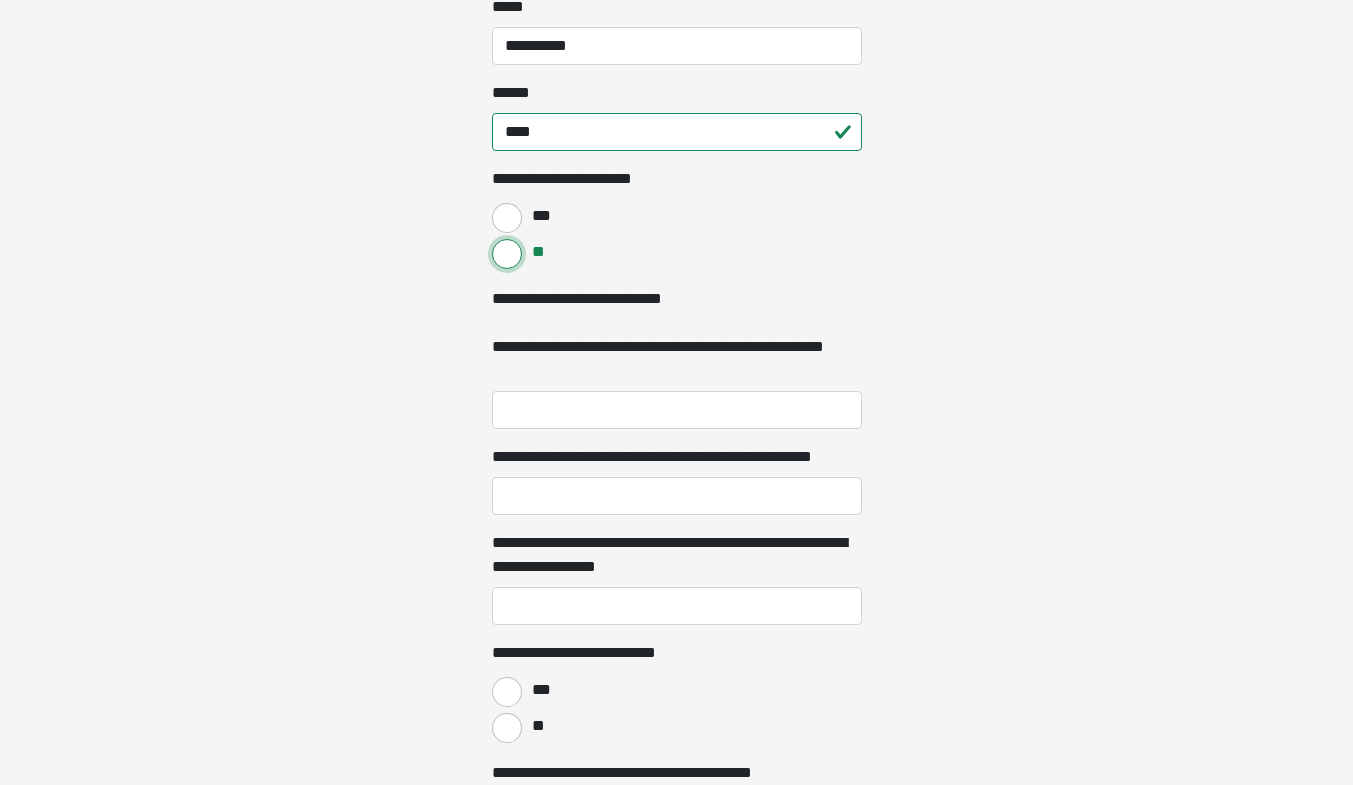click on "**" at bounding box center [507, 254] 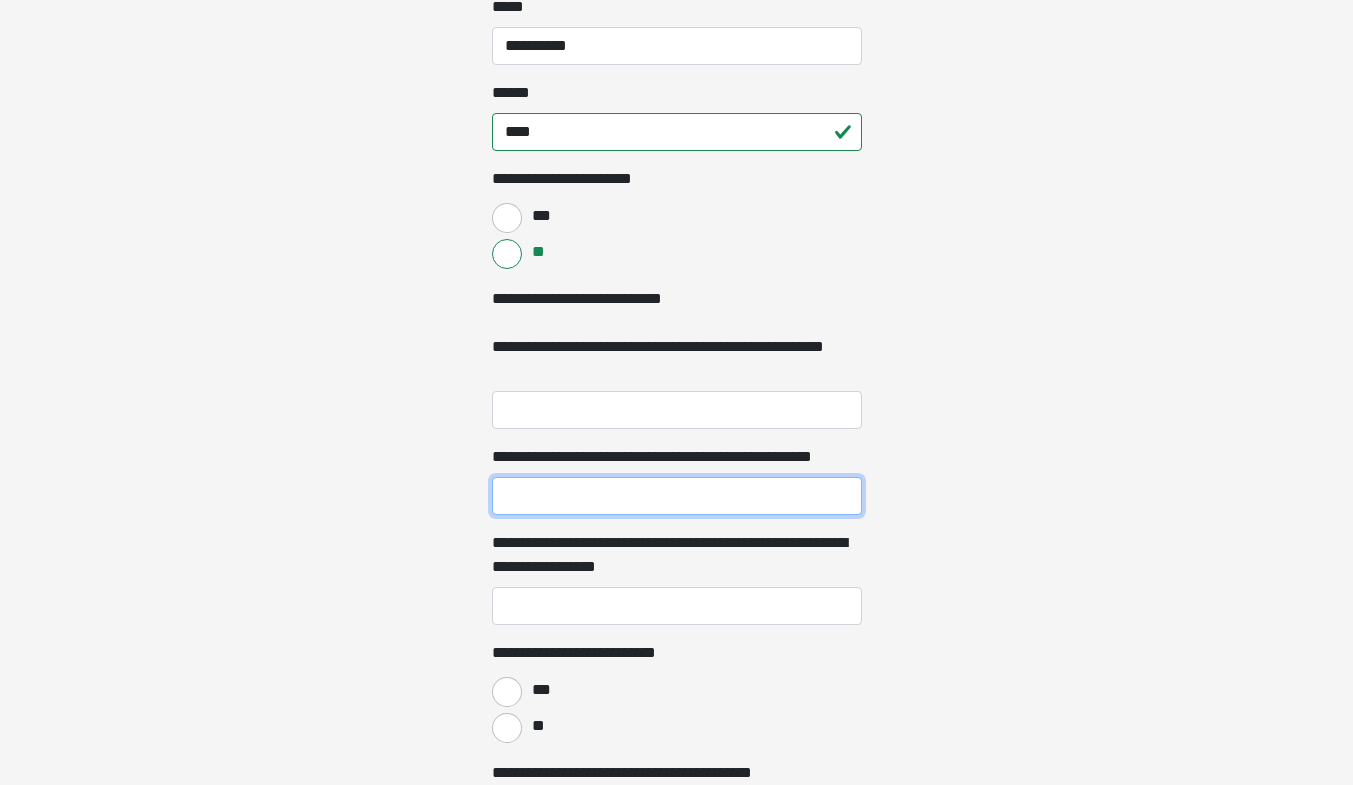click on "**********" at bounding box center [677, 496] 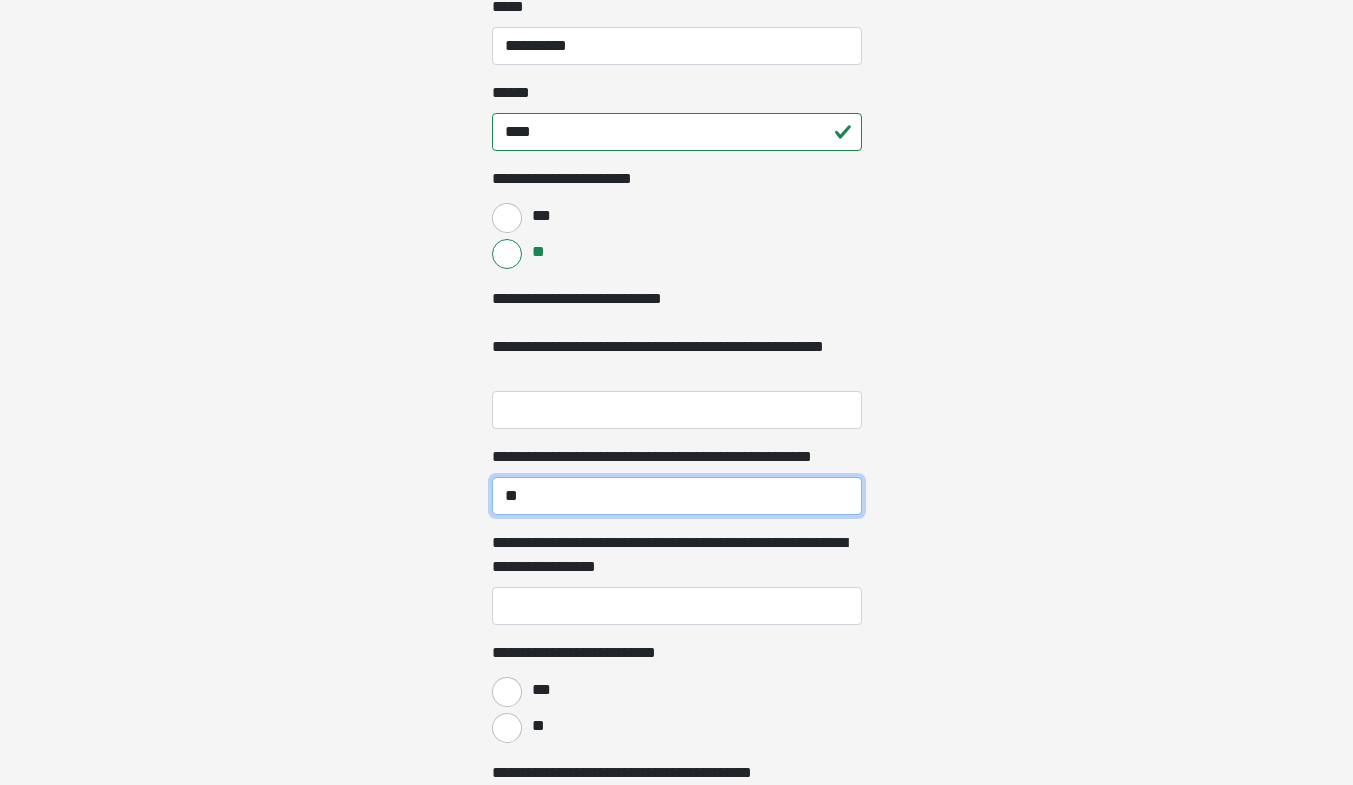 type on "*" 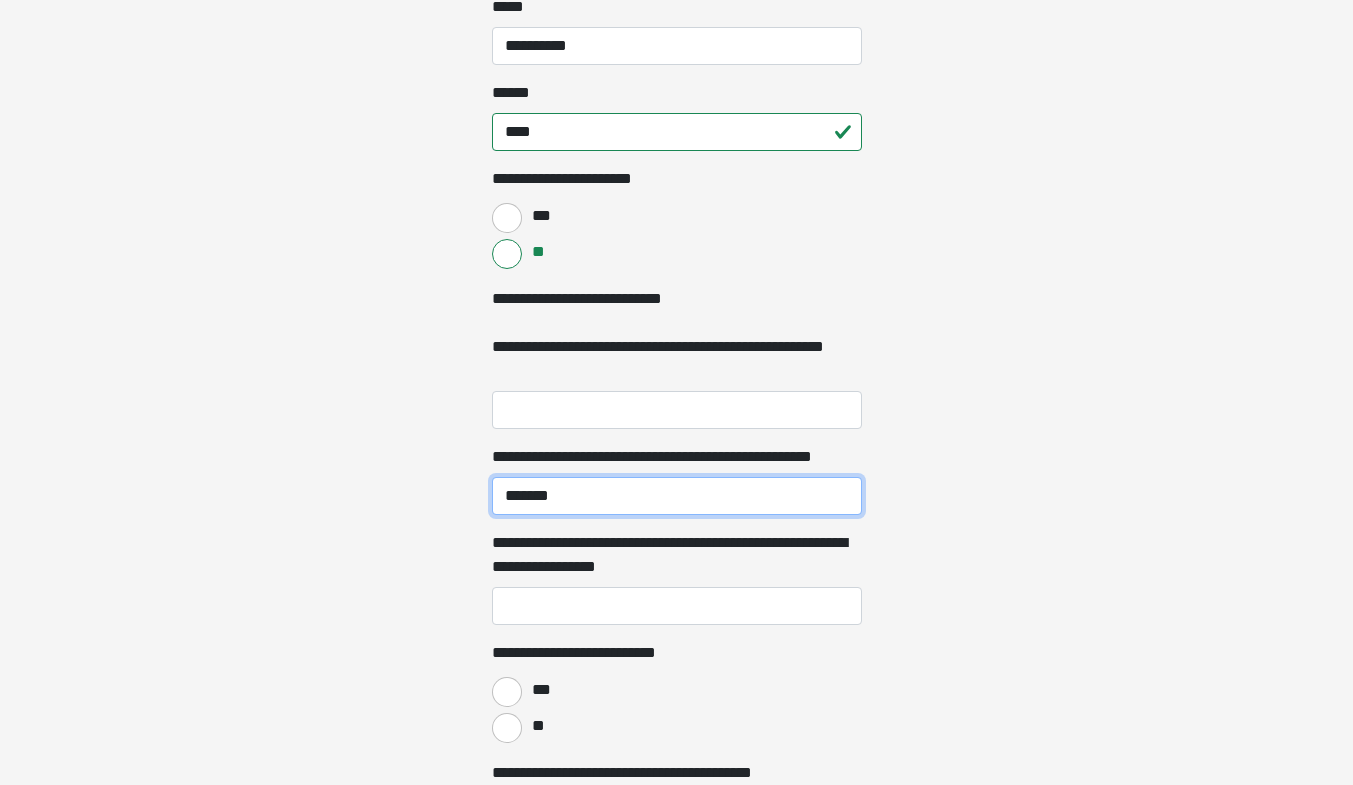 type on "*******" 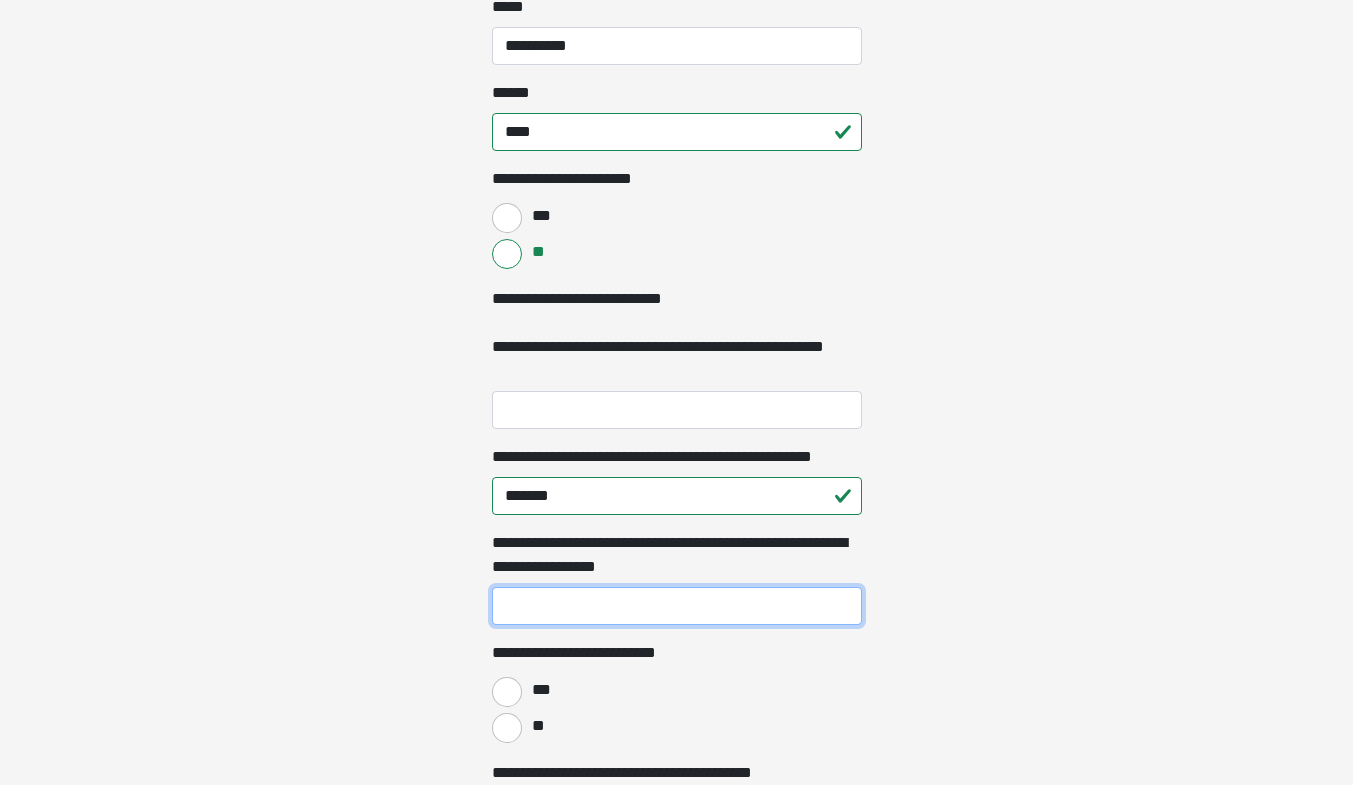 click on "**********" at bounding box center (677, 606) 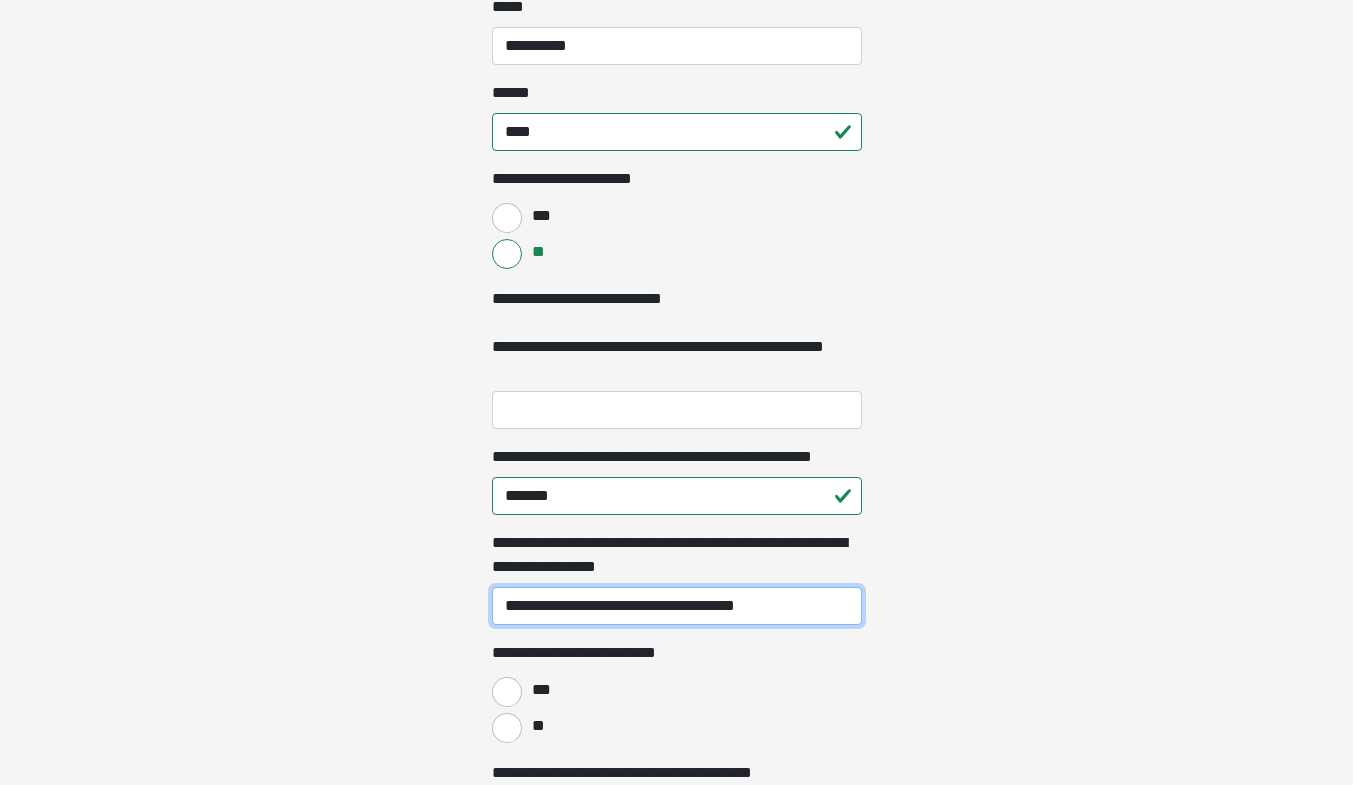 type on "**********" 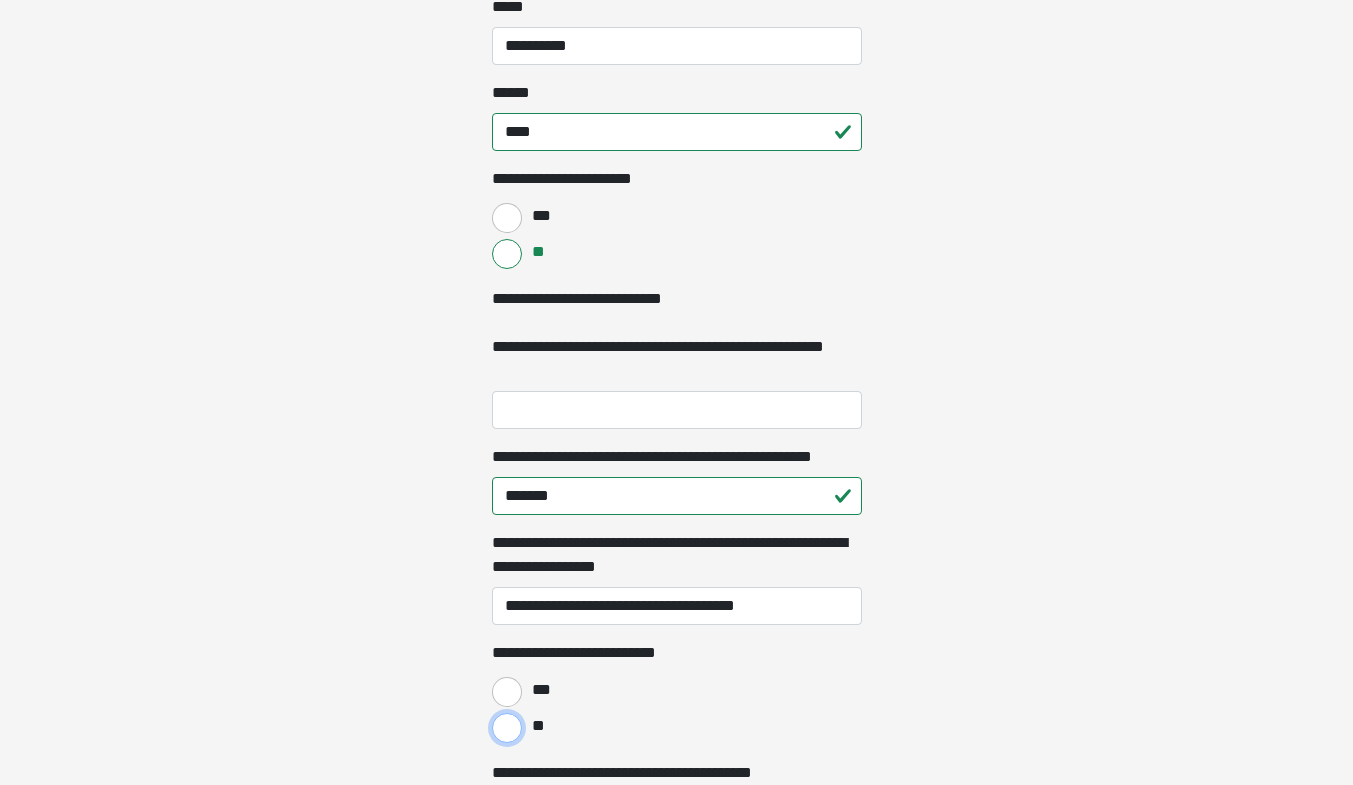 click on "**" at bounding box center (507, 728) 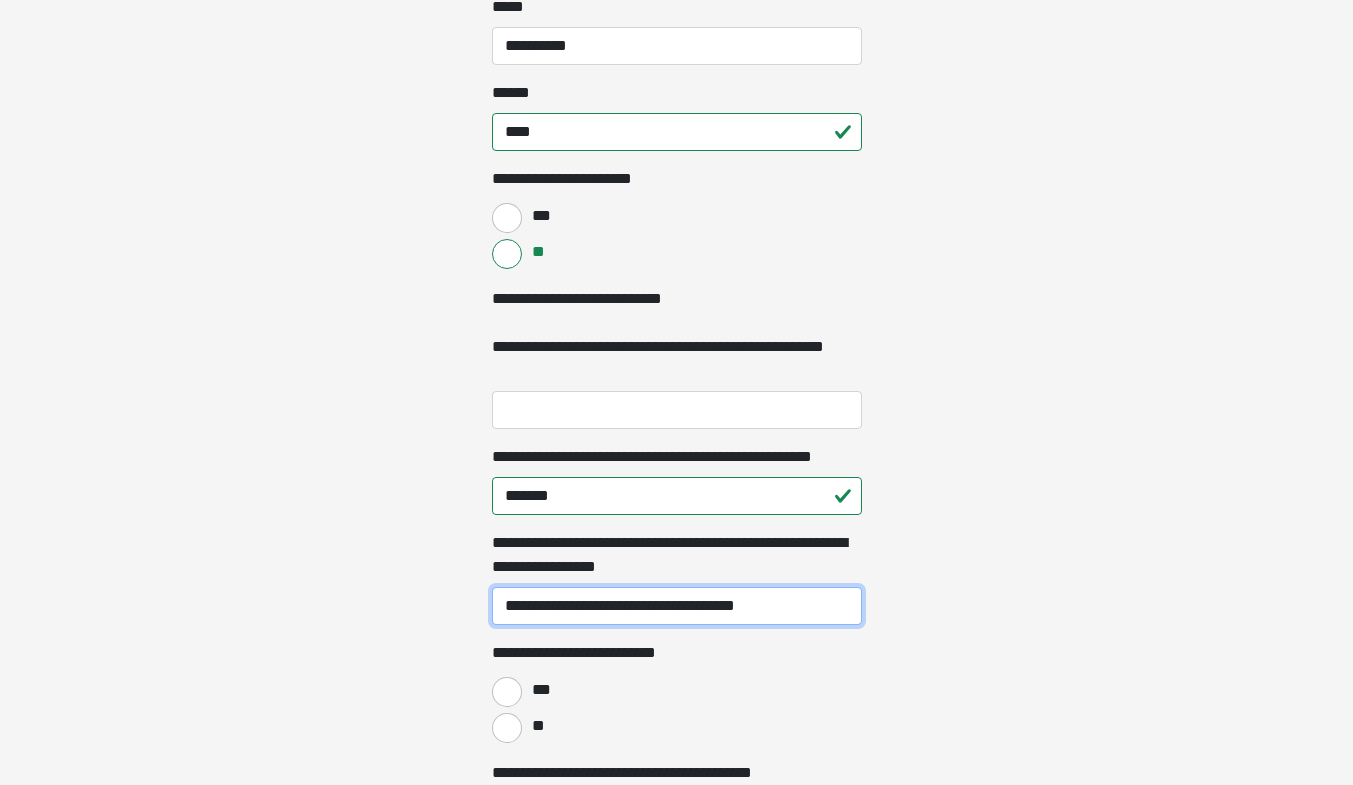 click on "**********" at bounding box center (677, 606) 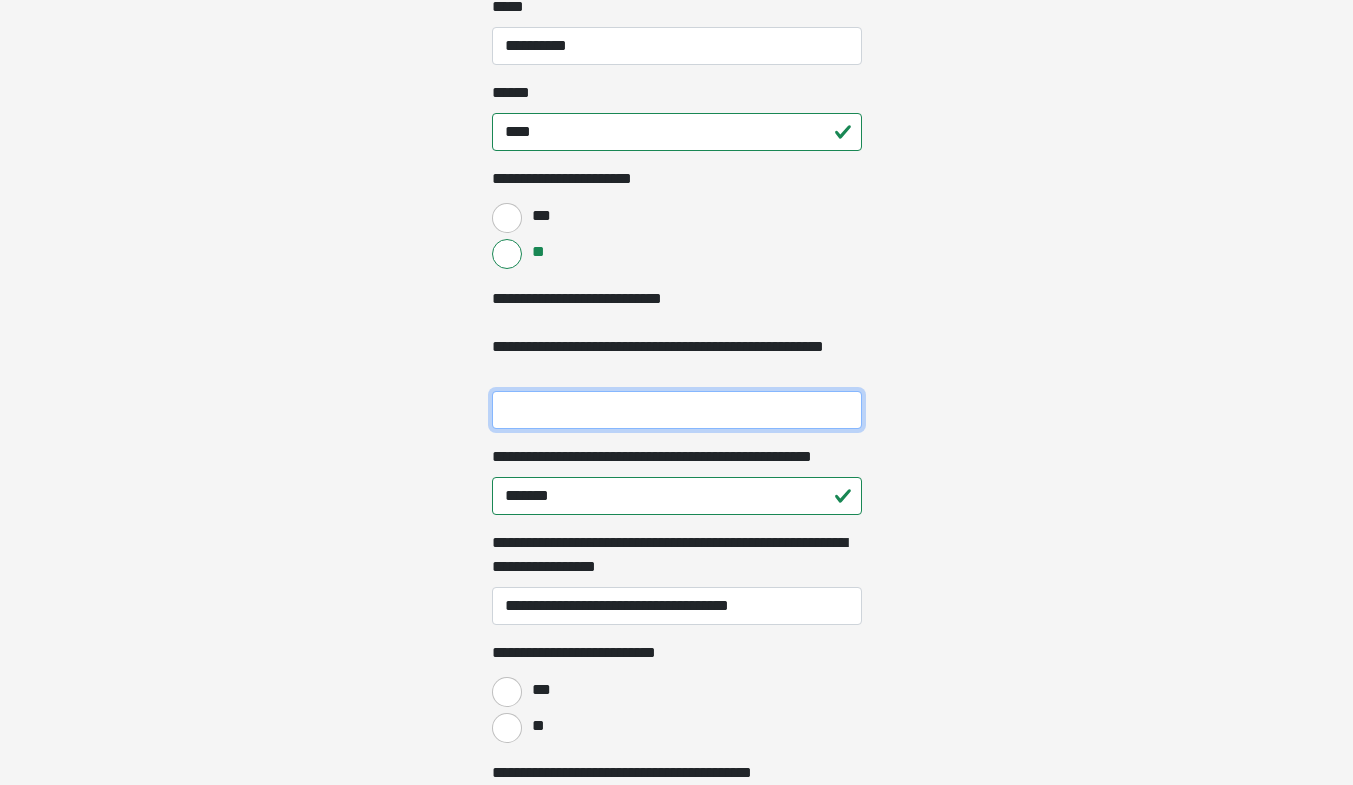 click on "**********" at bounding box center [677, 410] 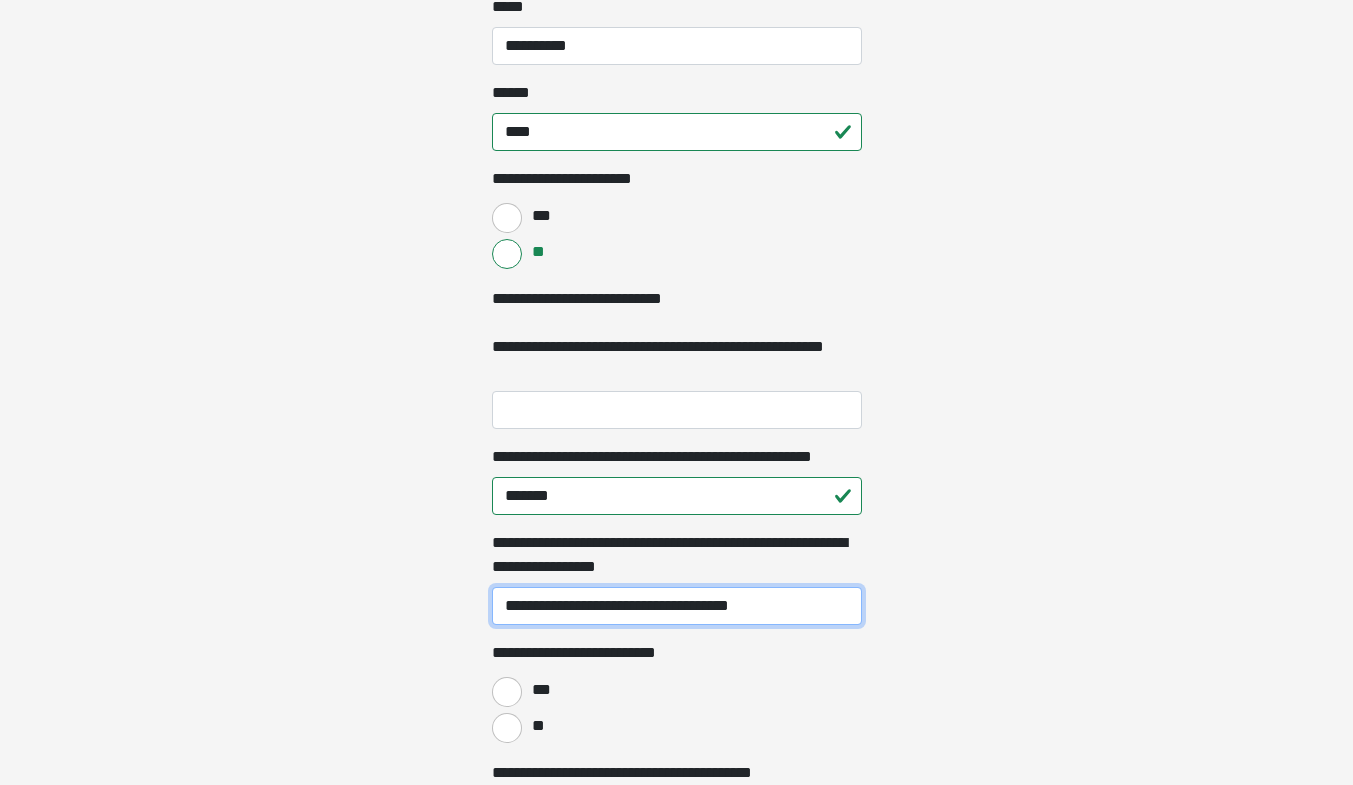 click on "**********" at bounding box center (677, 606) 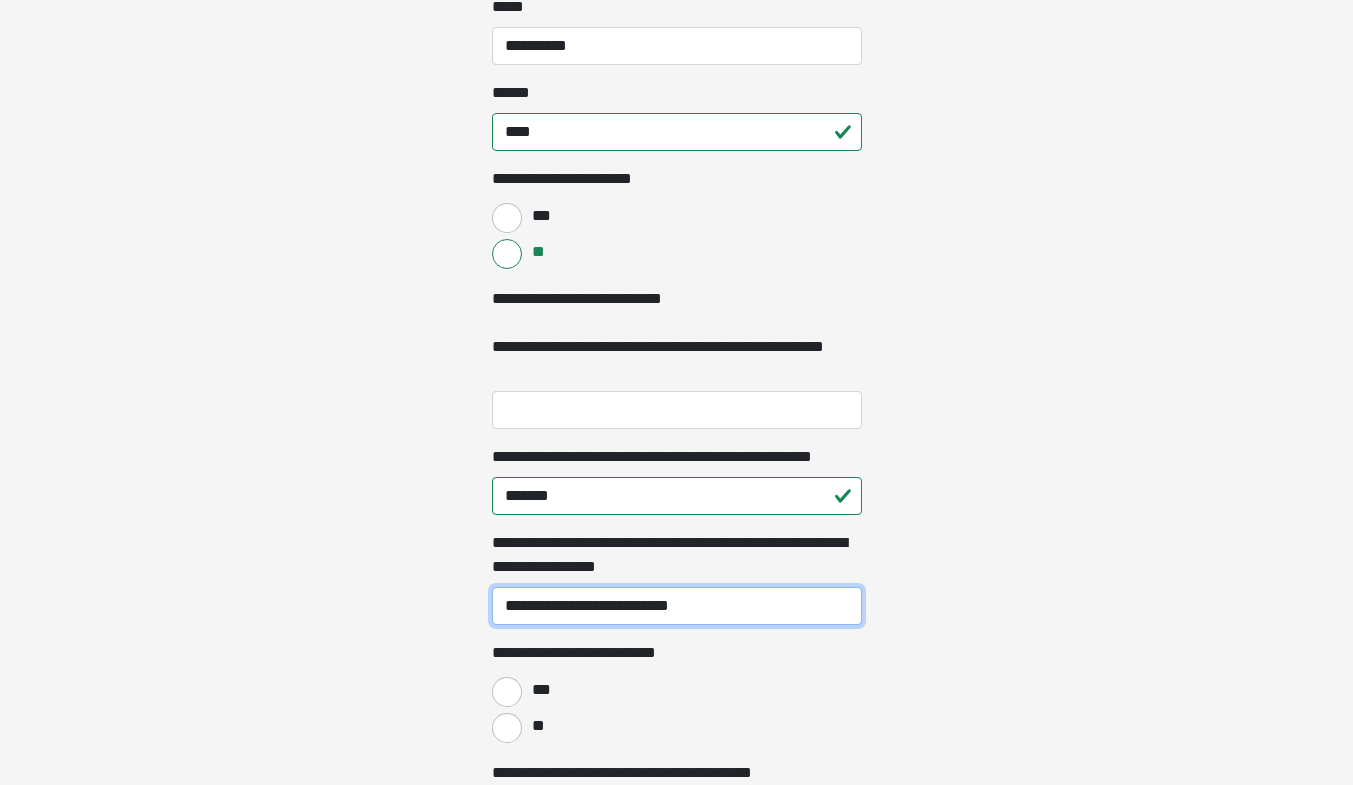 paste on "**********" 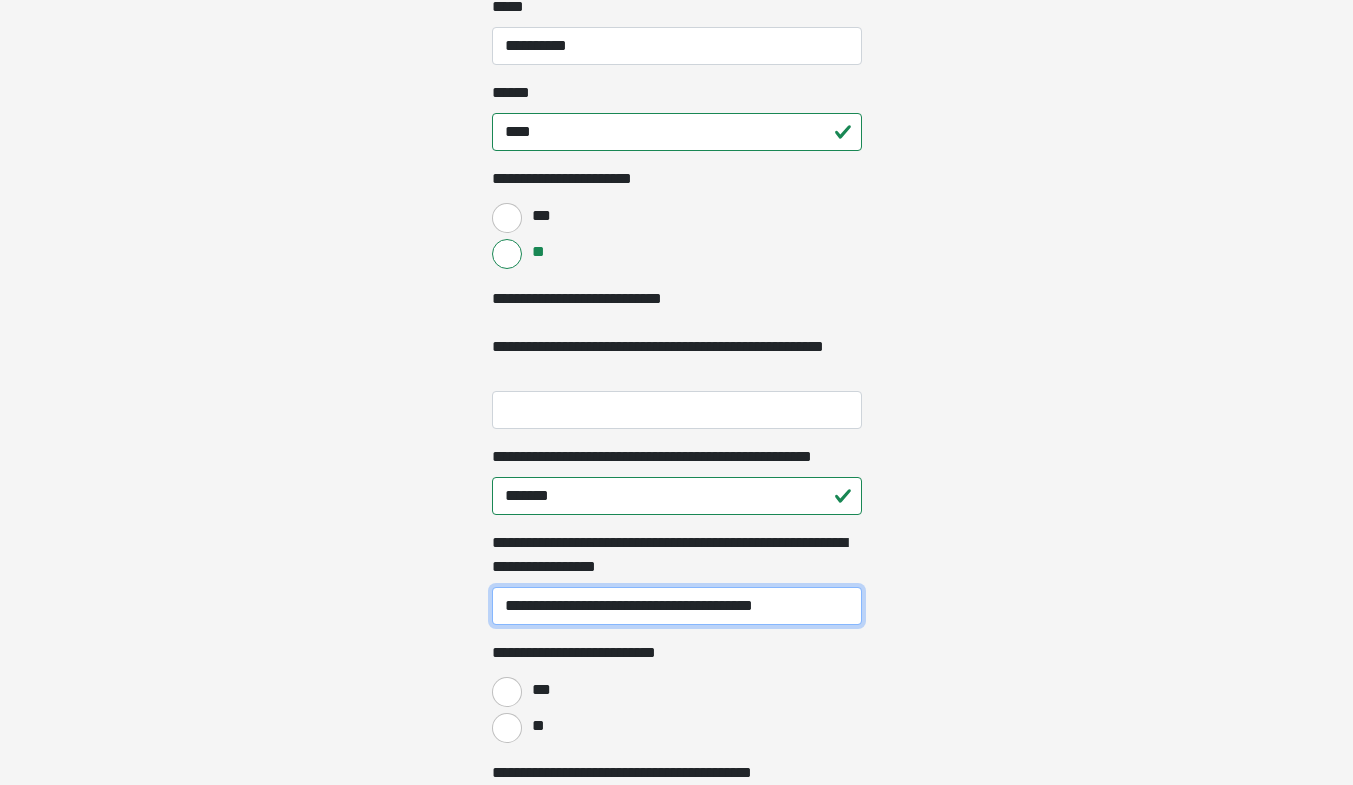 scroll, scrollTop: 1333, scrollLeft: 0, axis: vertical 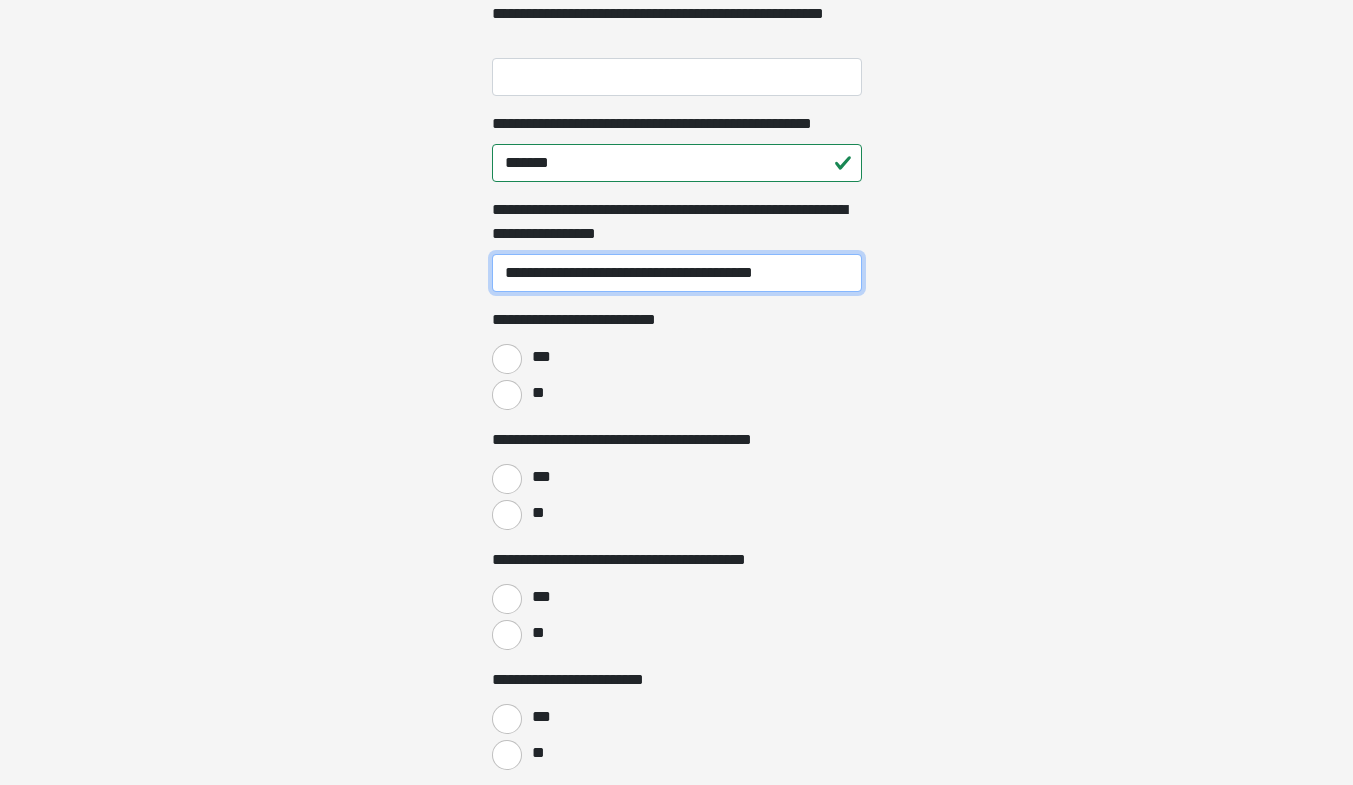 type on "**********" 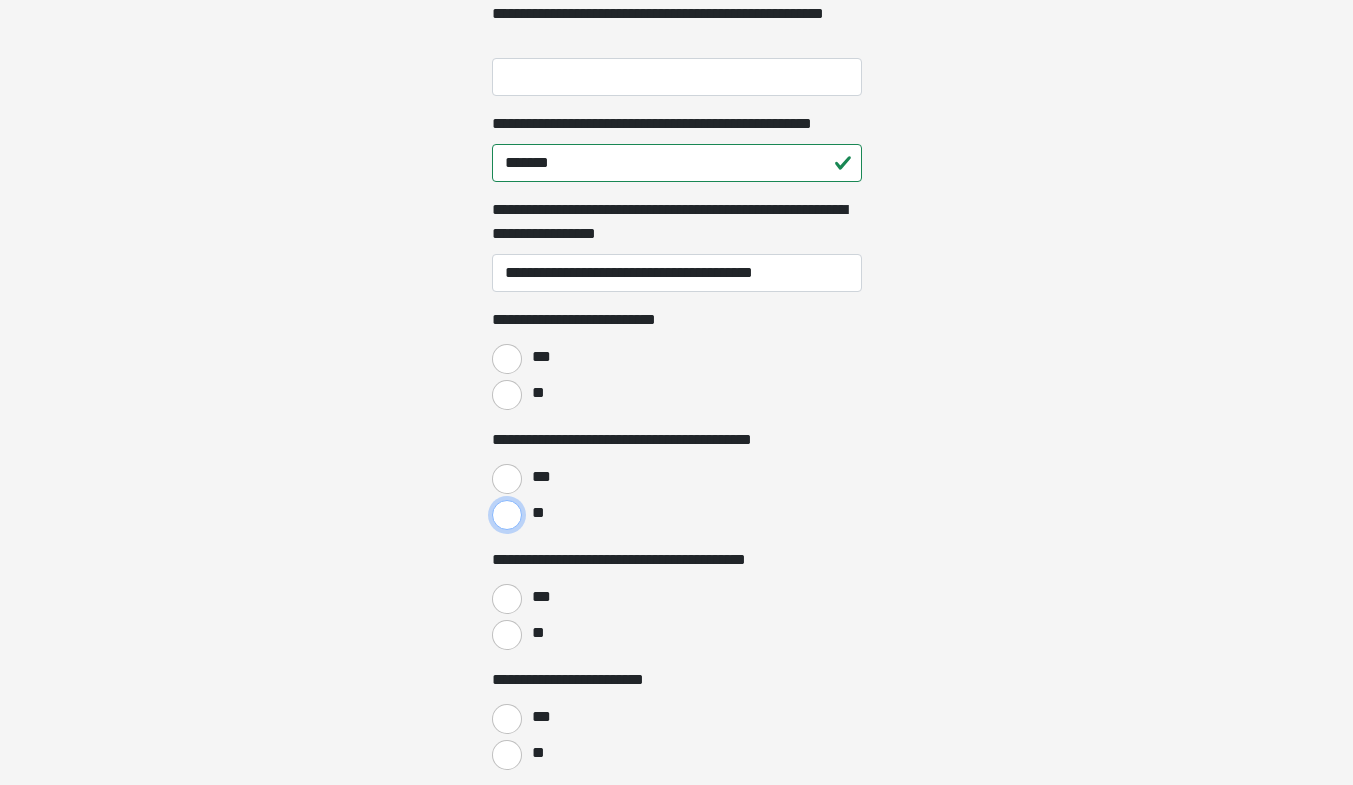 click on "**" at bounding box center (507, 515) 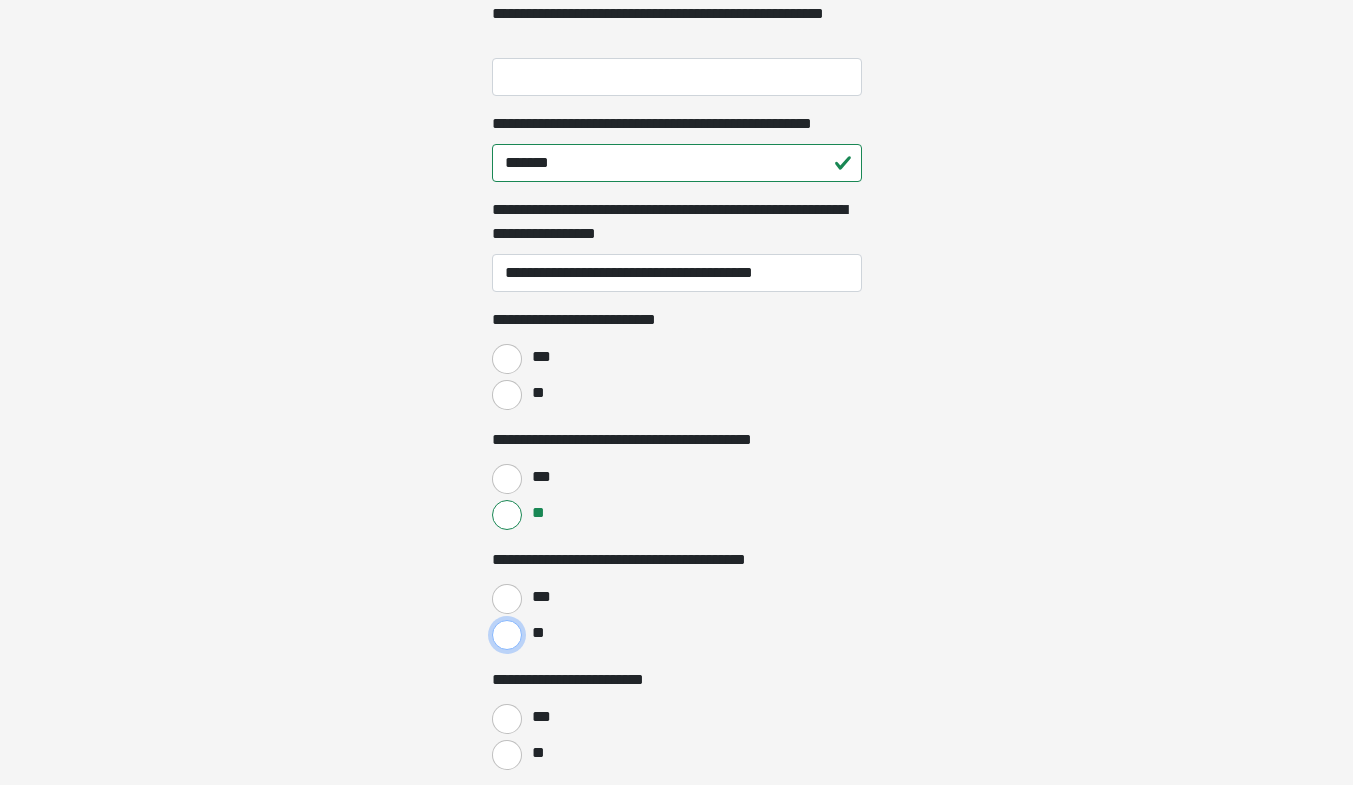 click on "**" at bounding box center (507, 635) 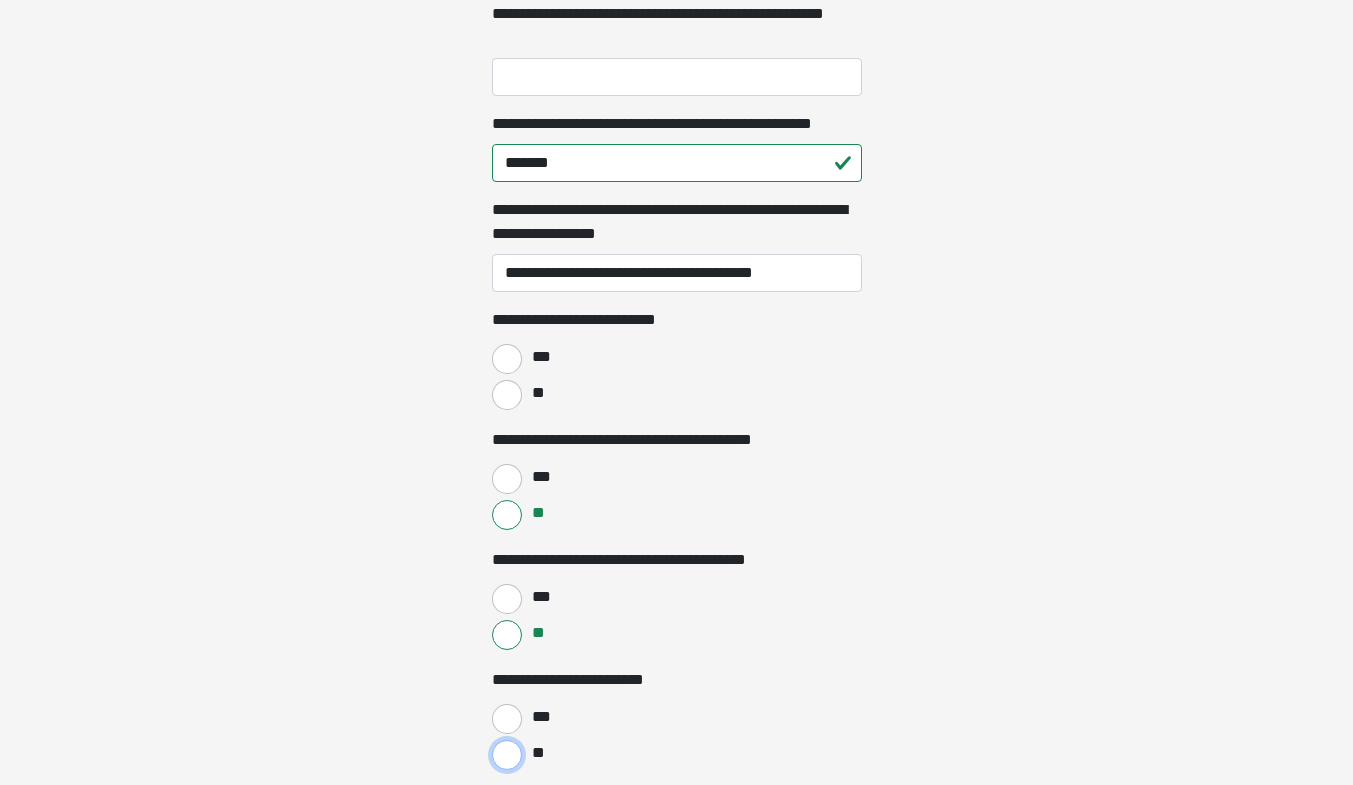 click on "**" at bounding box center [507, 755] 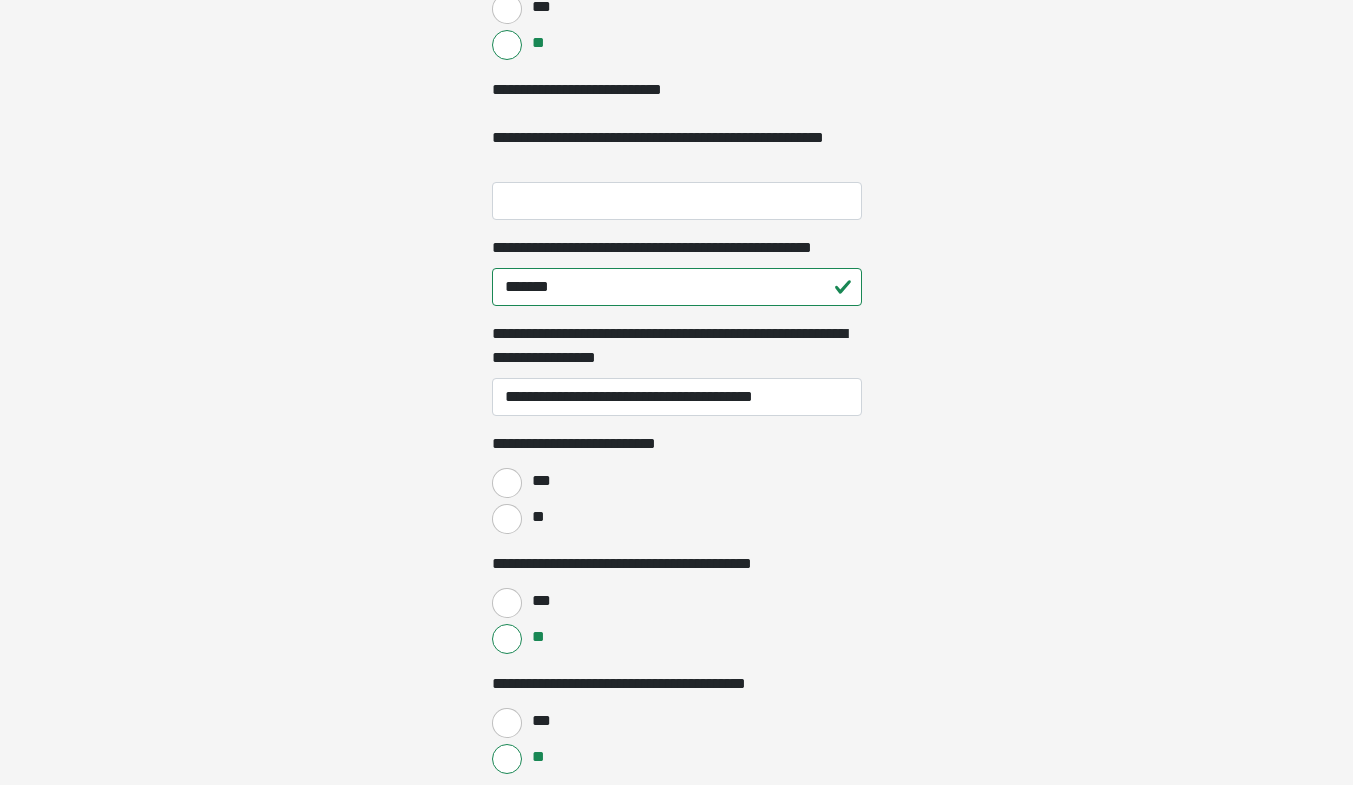 scroll, scrollTop: 876, scrollLeft: 0, axis: vertical 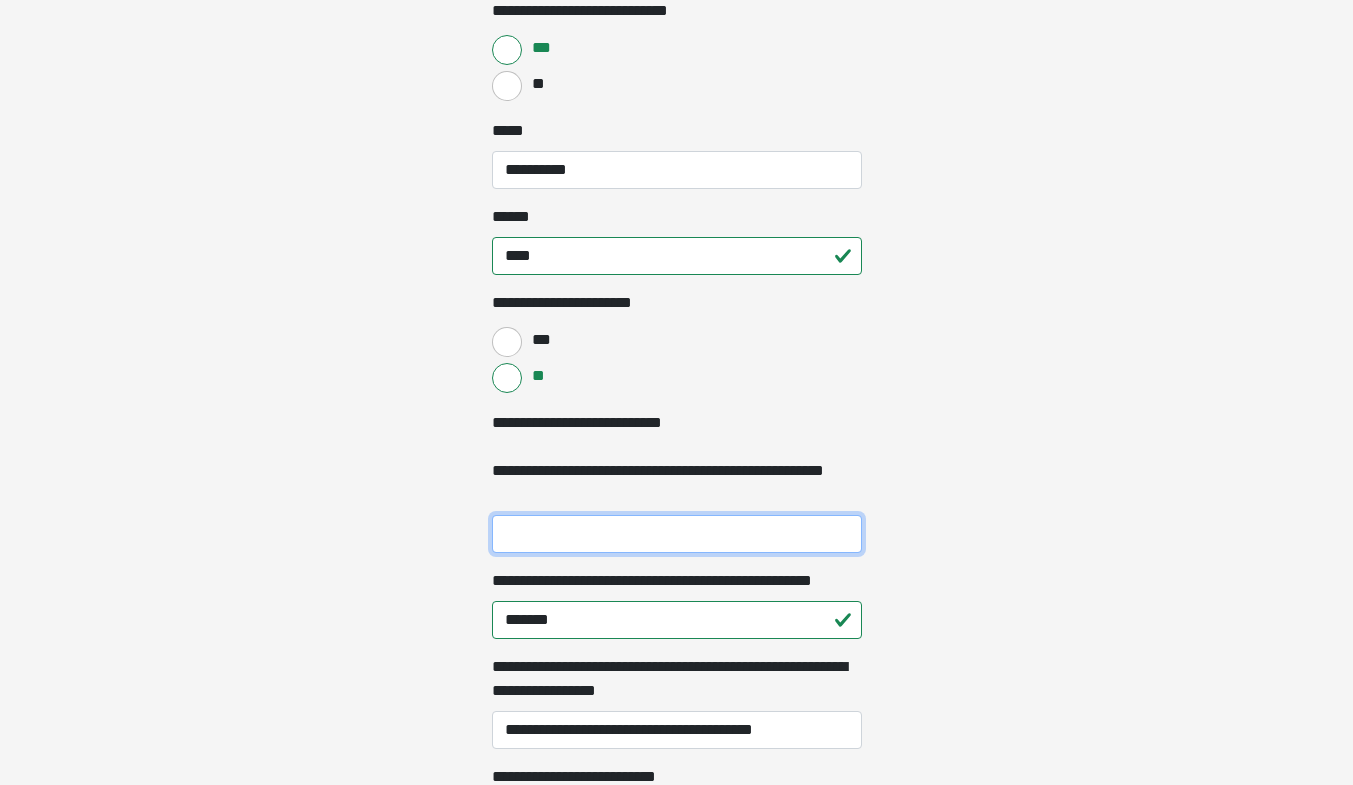 click on "**********" at bounding box center [677, 534] 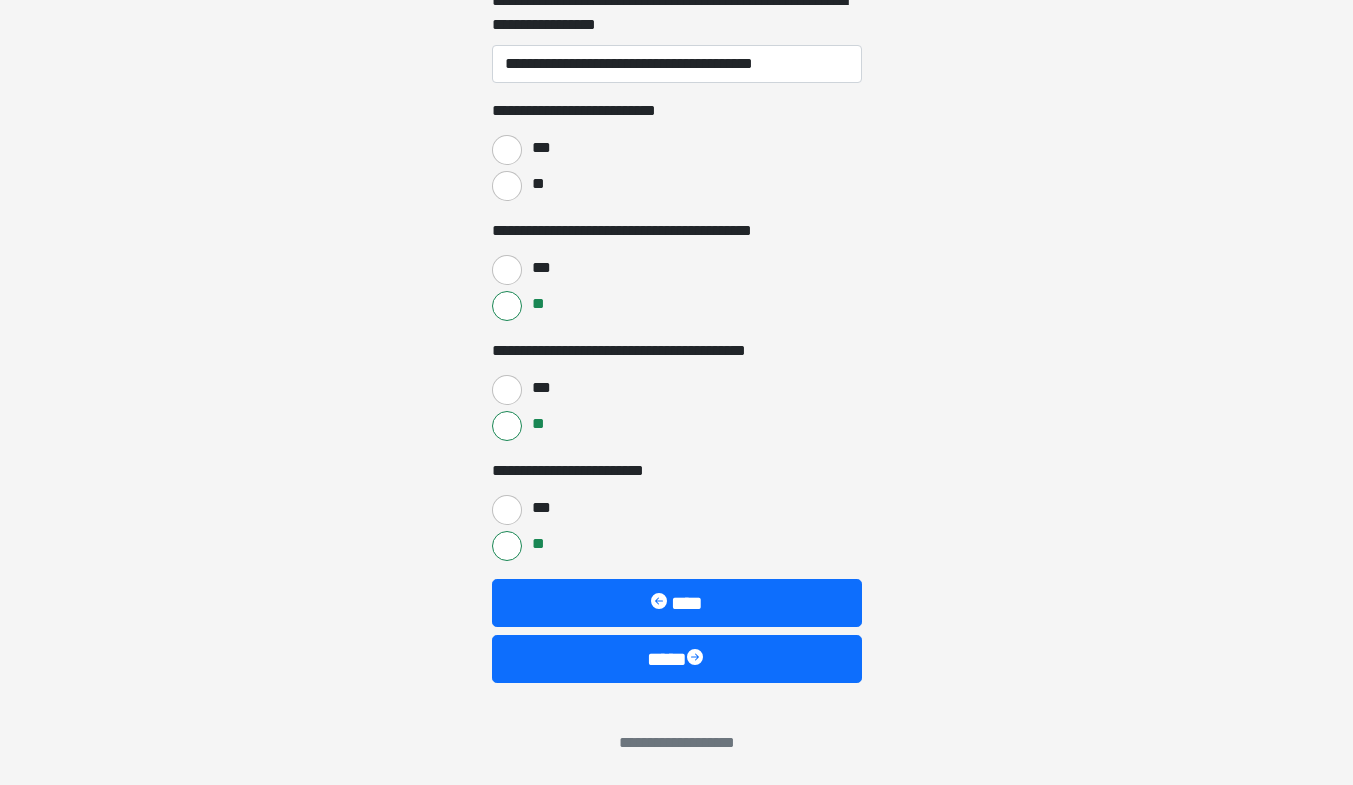 scroll, scrollTop: 876, scrollLeft: 0, axis: vertical 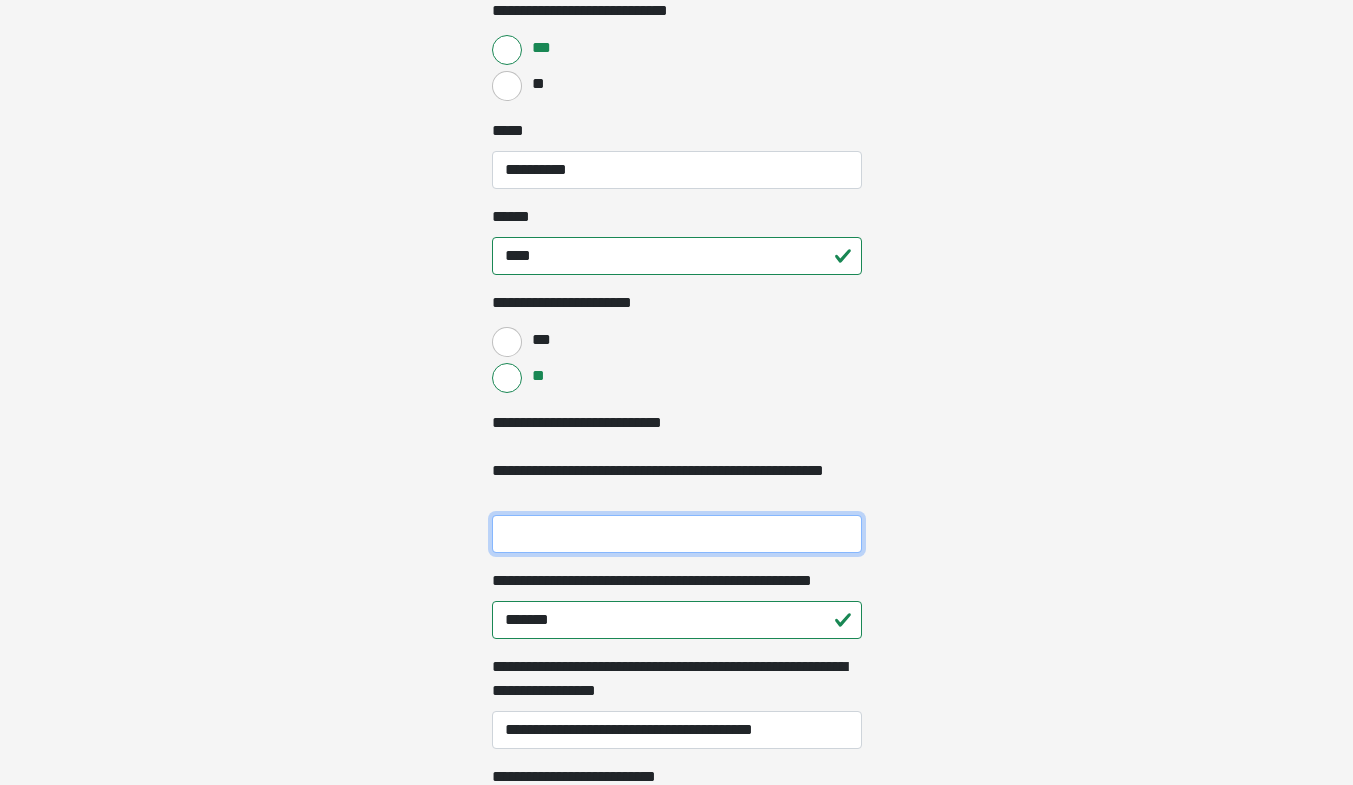 click on "**********" at bounding box center (677, 534) 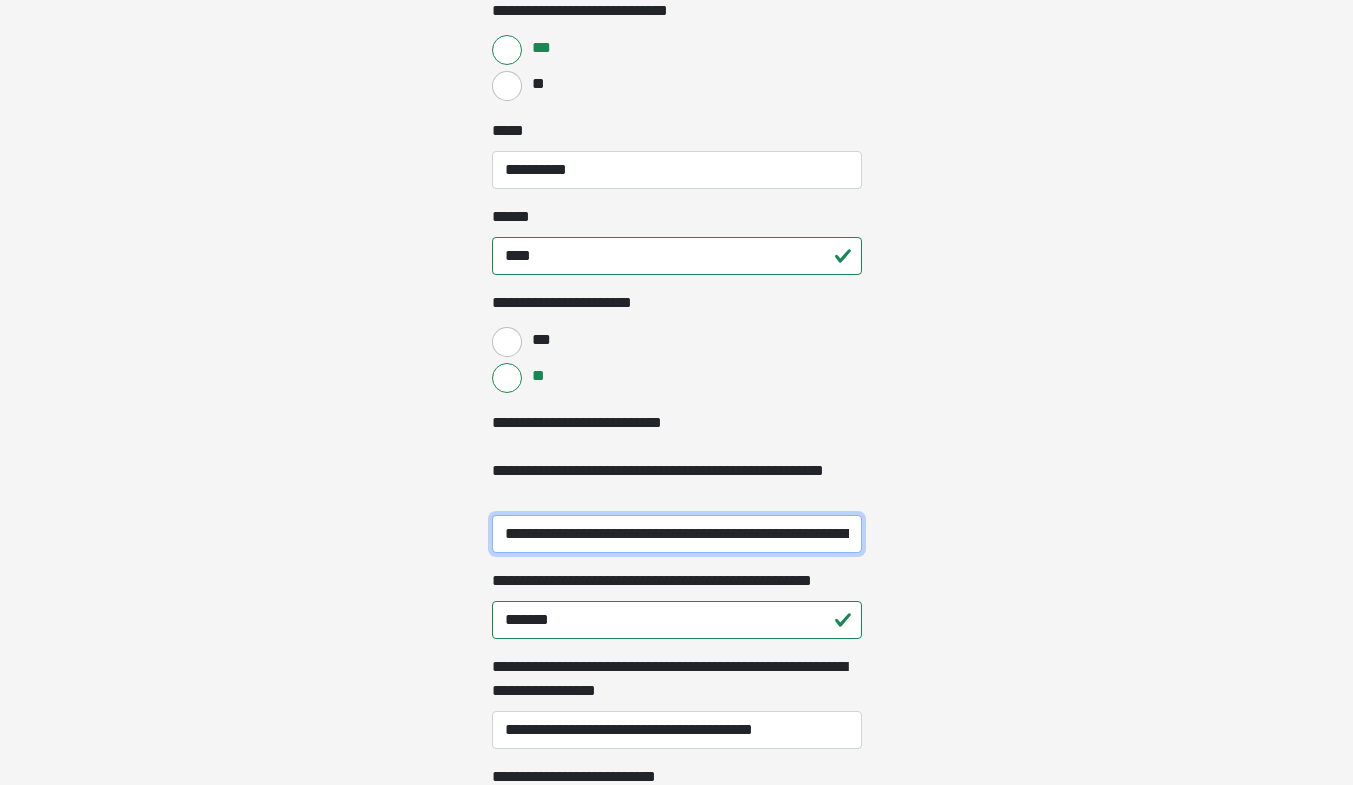 click on "**********" at bounding box center (677, 534) 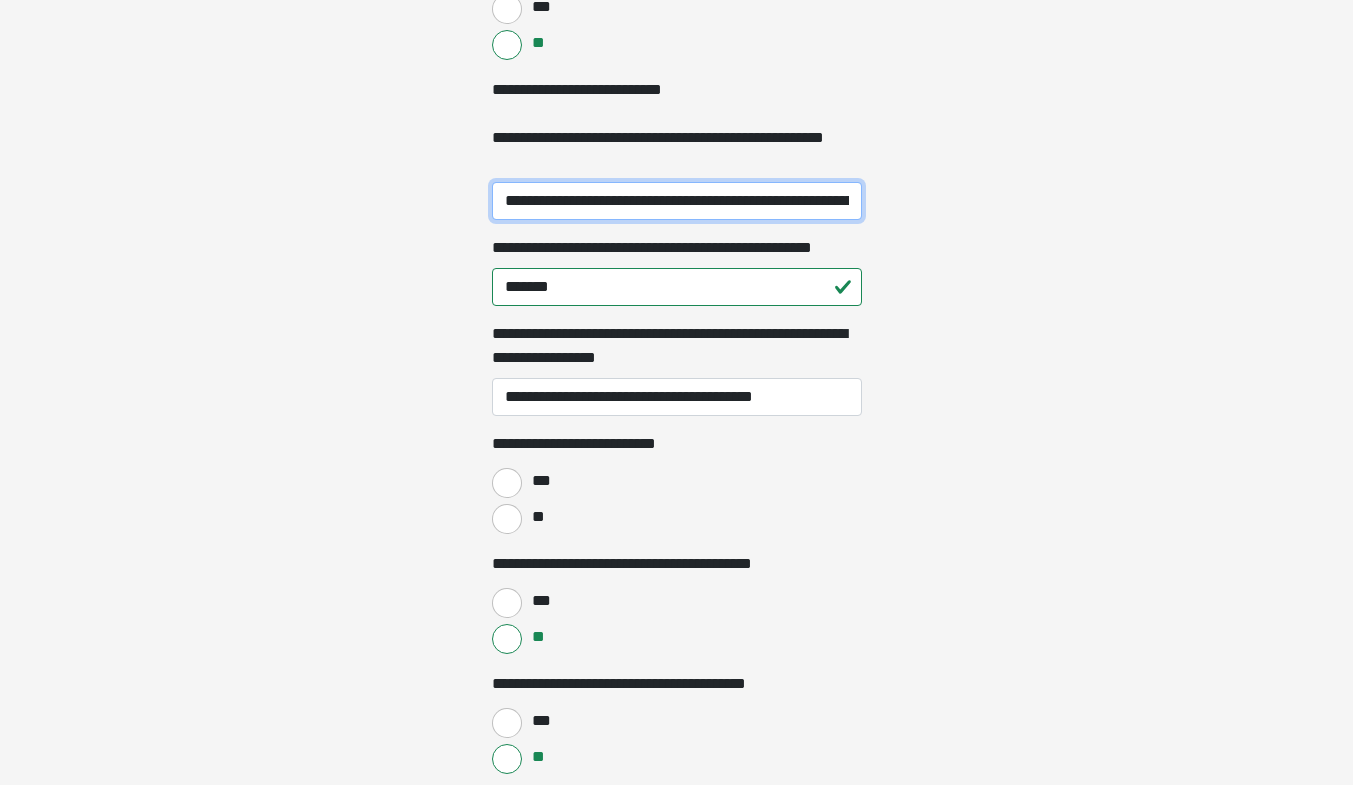 scroll, scrollTop: 1542, scrollLeft: 0, axis: vertical 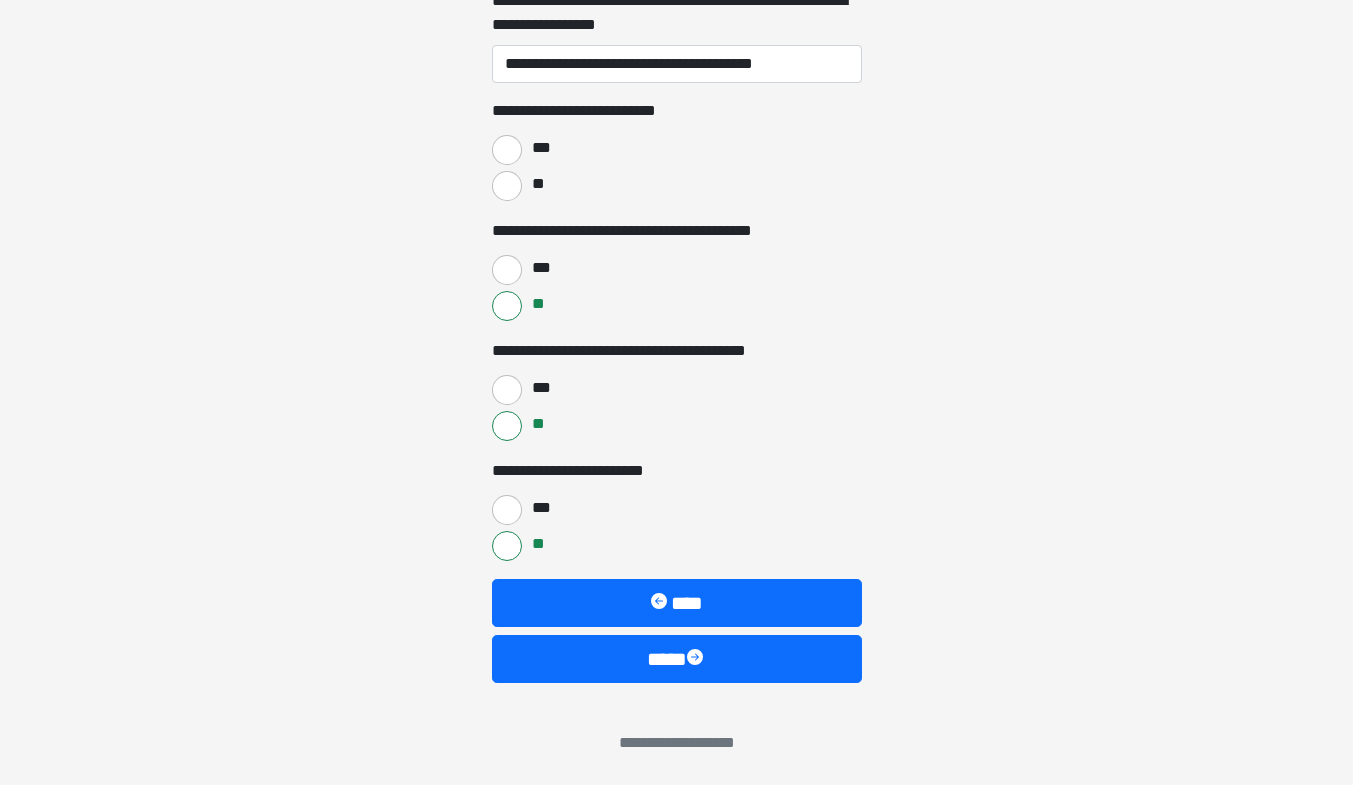 type on "**********" 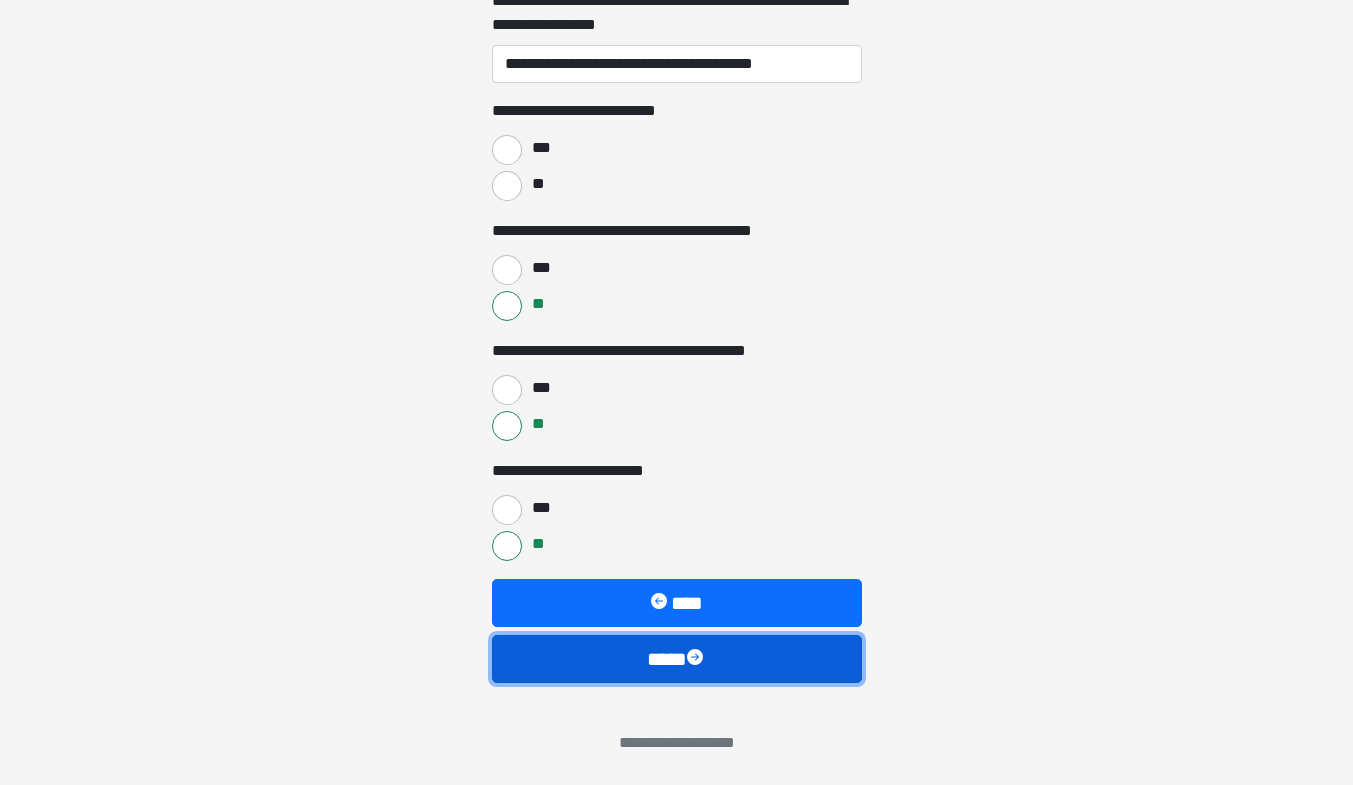 click on "****" at bounding box center [677, 659] 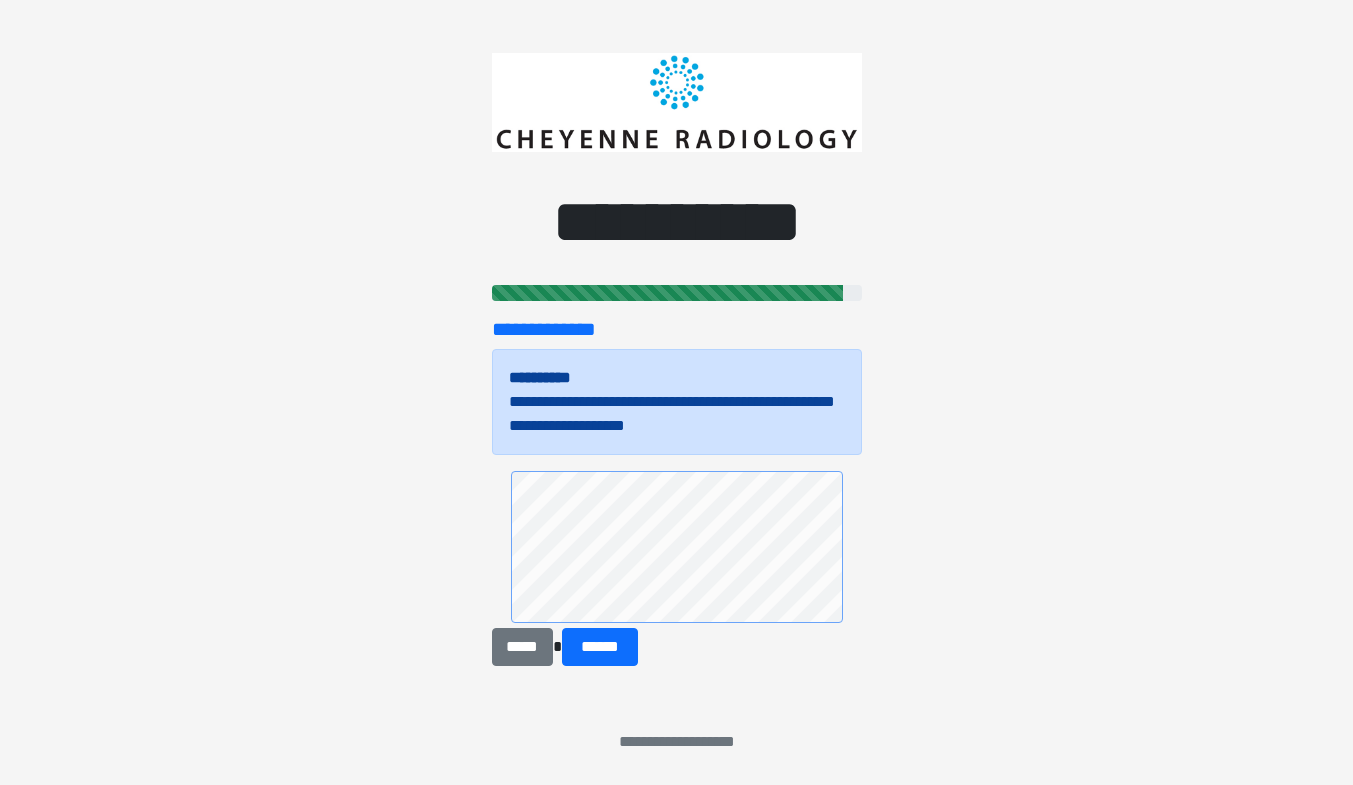 scroll, scrollTop: 2, scrollLeft: 0, axis: vertical 